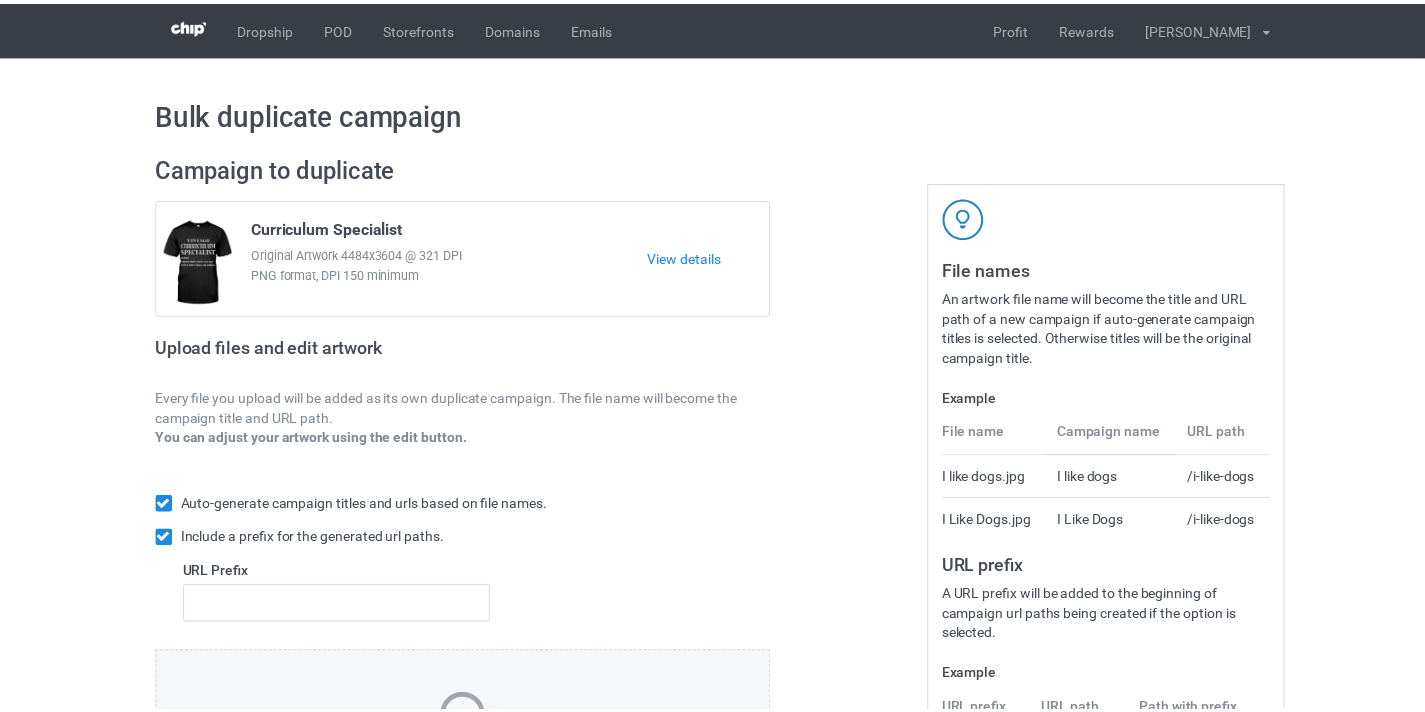 scroll, scrollTop: 0, scrollLeft: 0, axis: both 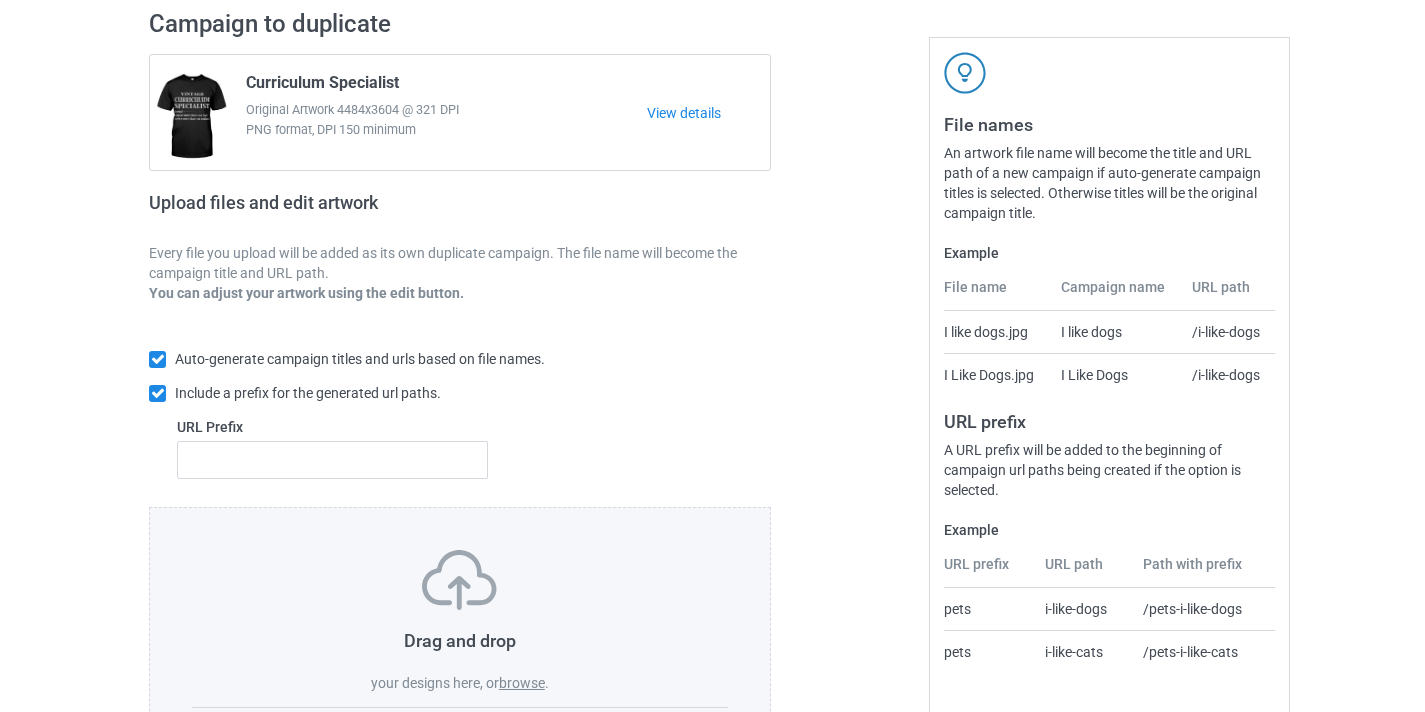 click on "browse" at bounding box center (522, 683) 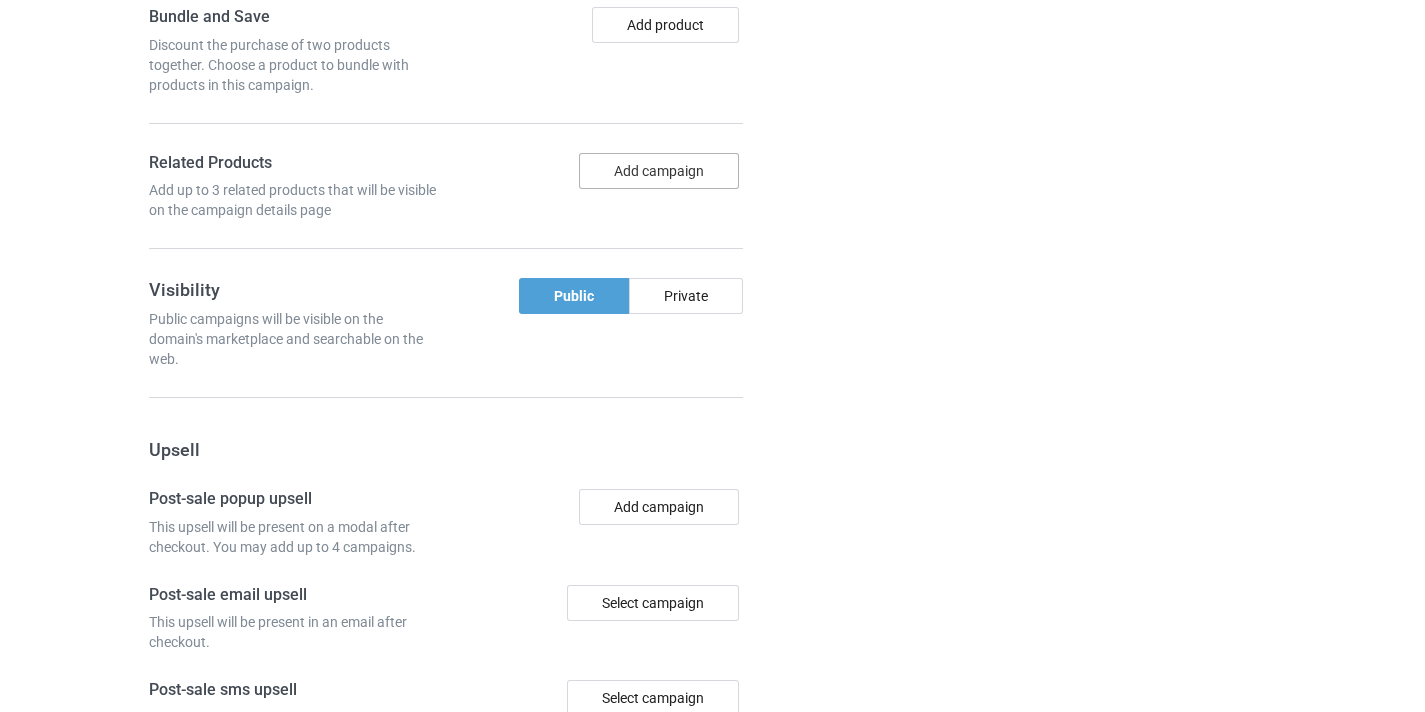 scroll, scrollTop: 1464, scrollLeft: 0, axis: vertical 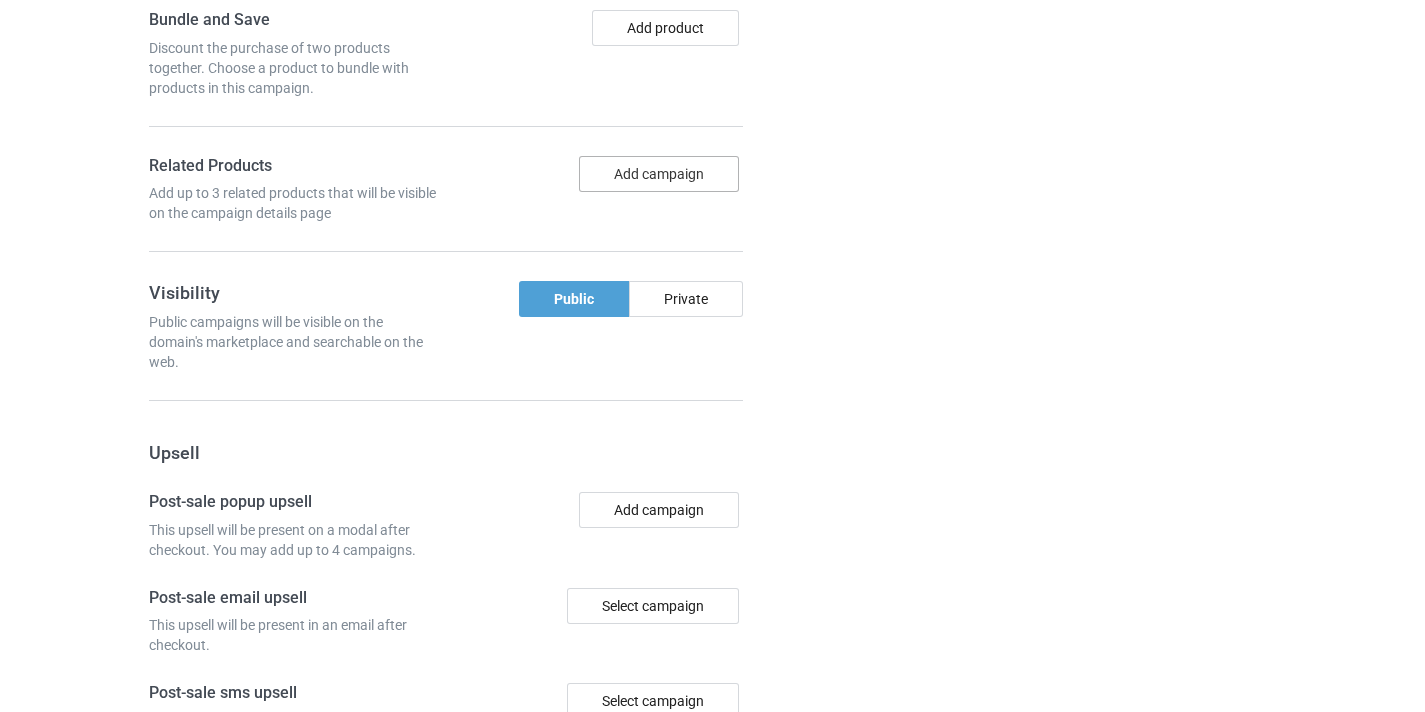 click on "Add campaign" at bounding box center (659, 174) 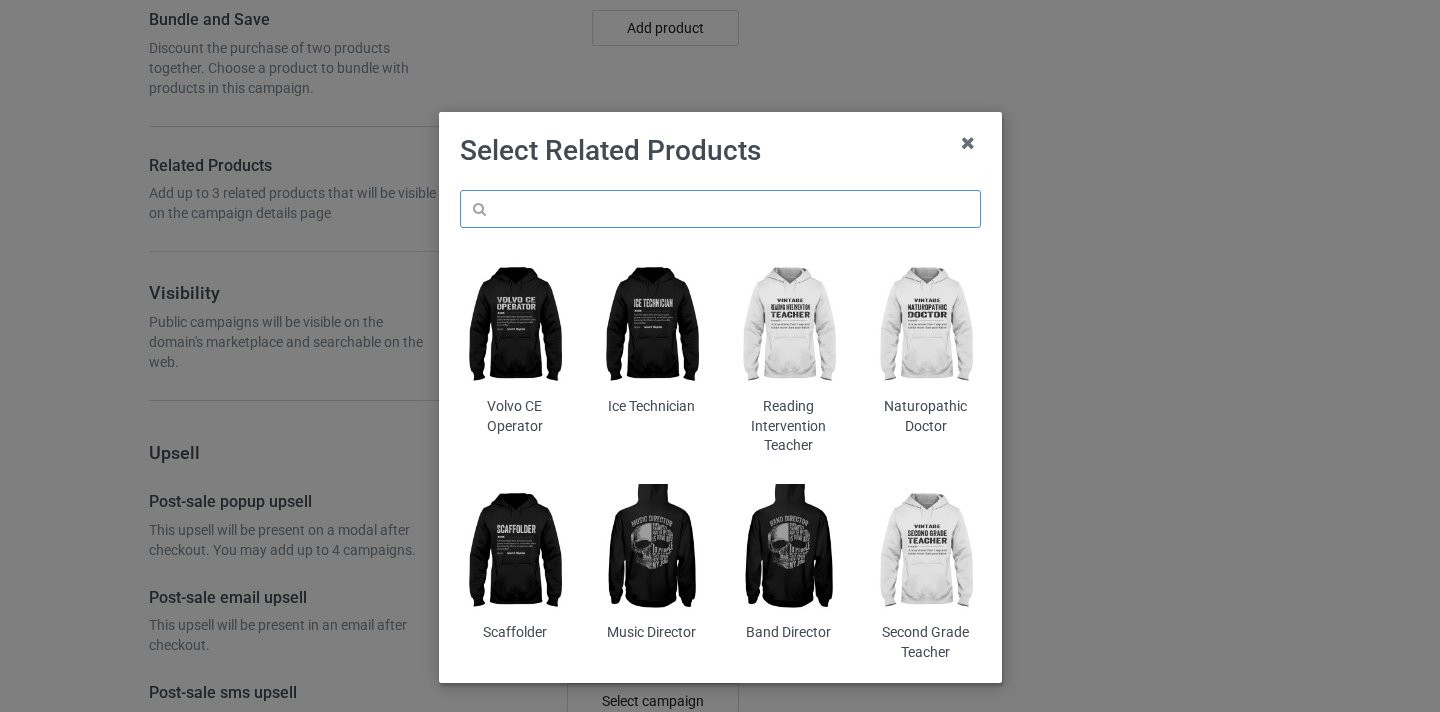 click at bounding box center (720, 209) 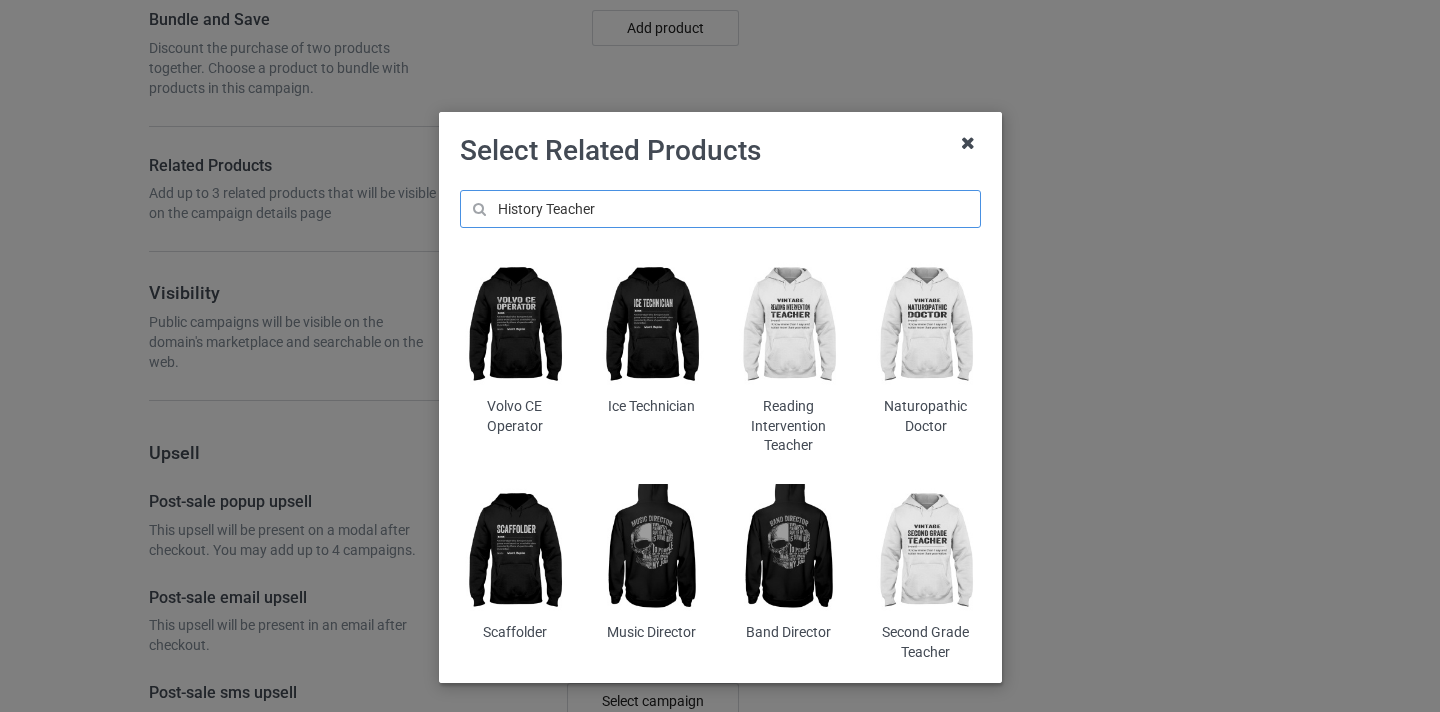 type on "History Teacher" 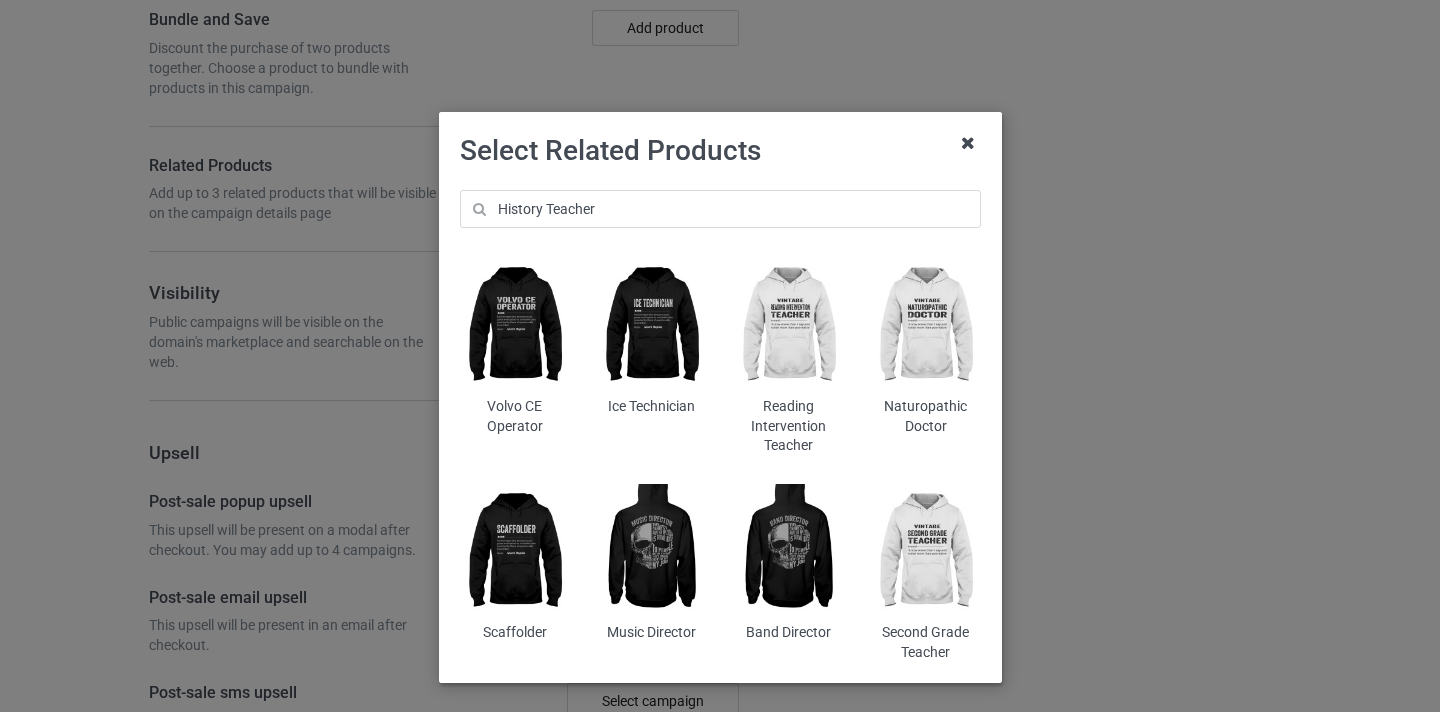 click at bounding box center [968, 143] 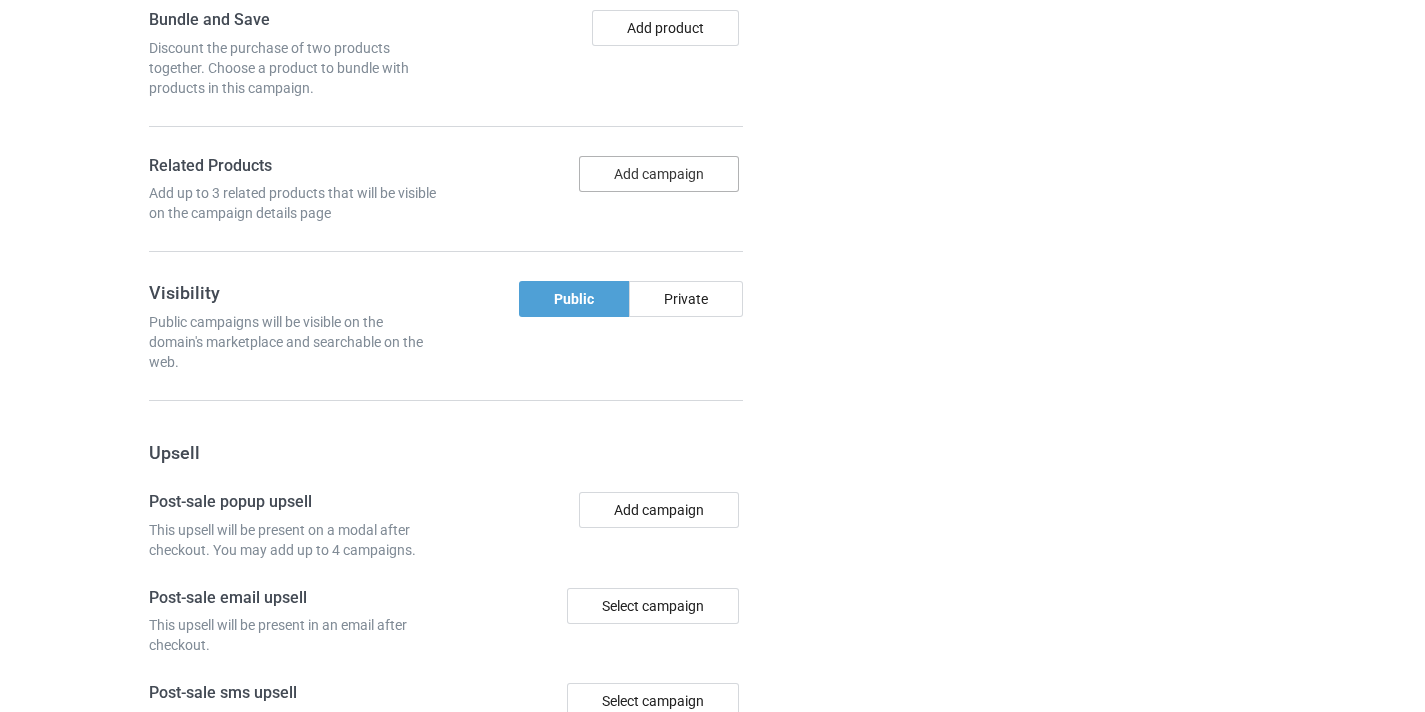 click on "Add campaign" at bounding box center (659, 174) 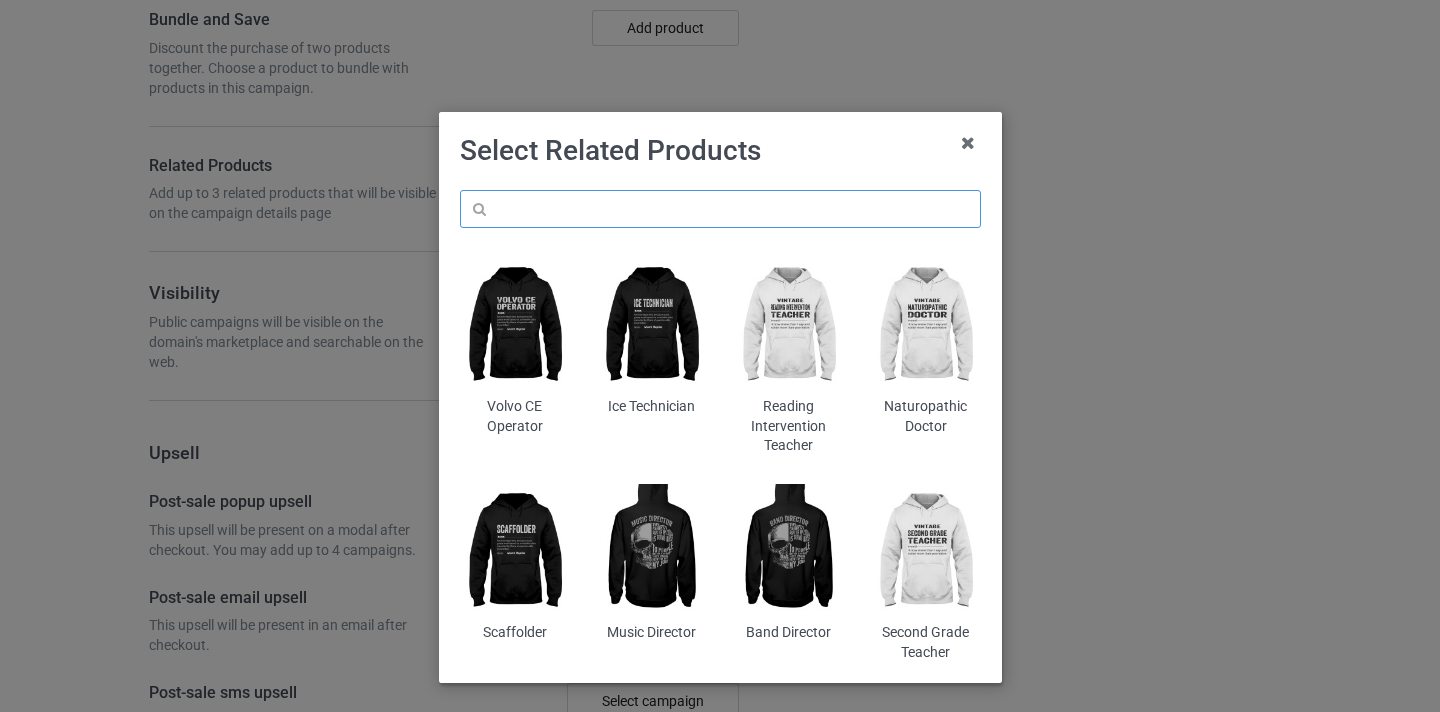 click at bounding box center (720, 209) 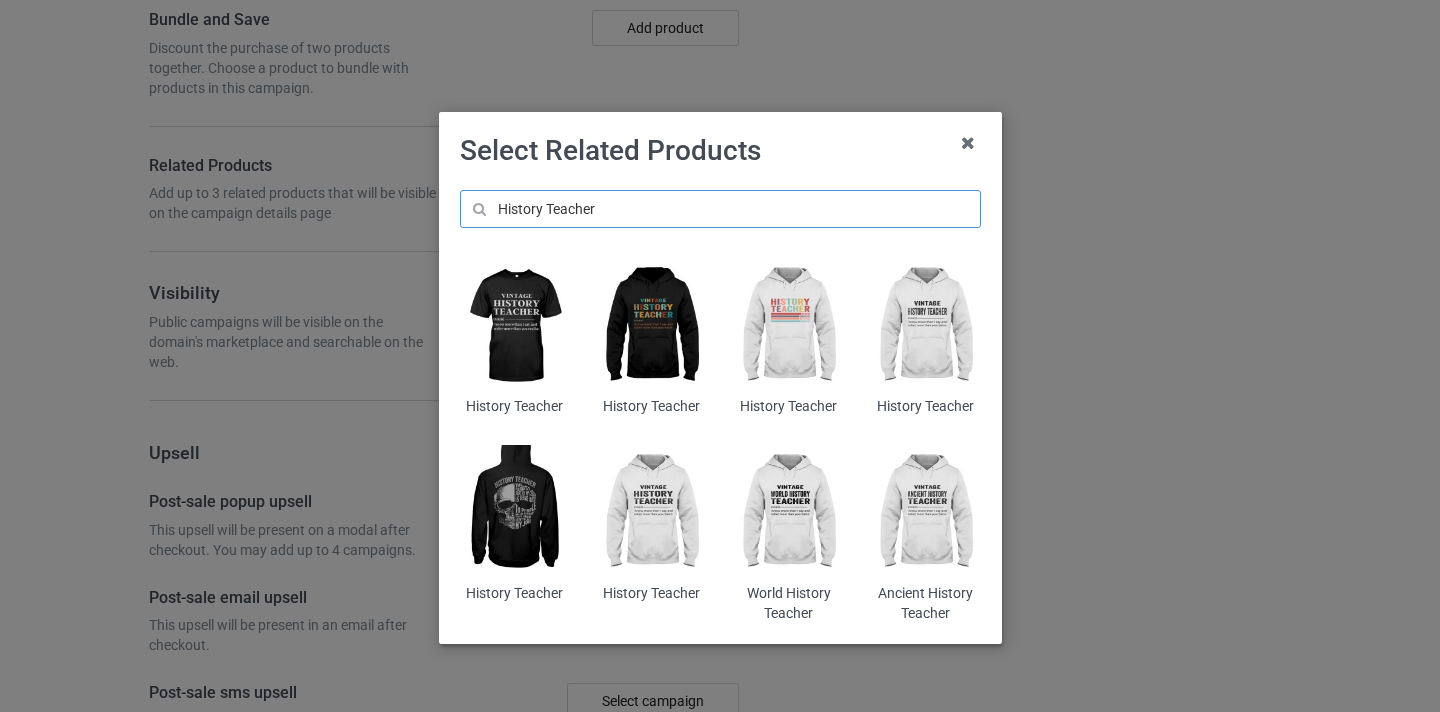 type on "History Teacher" 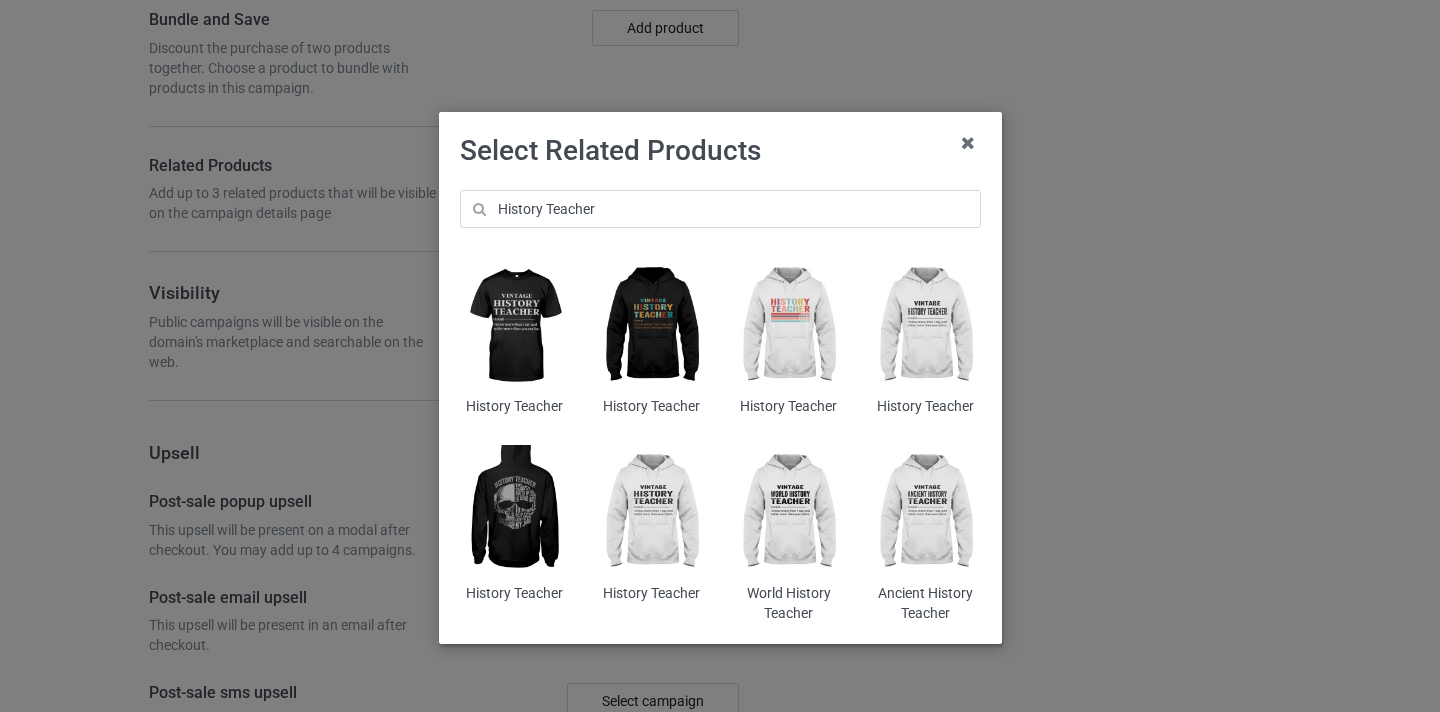 click at bounding box center (788, 326) 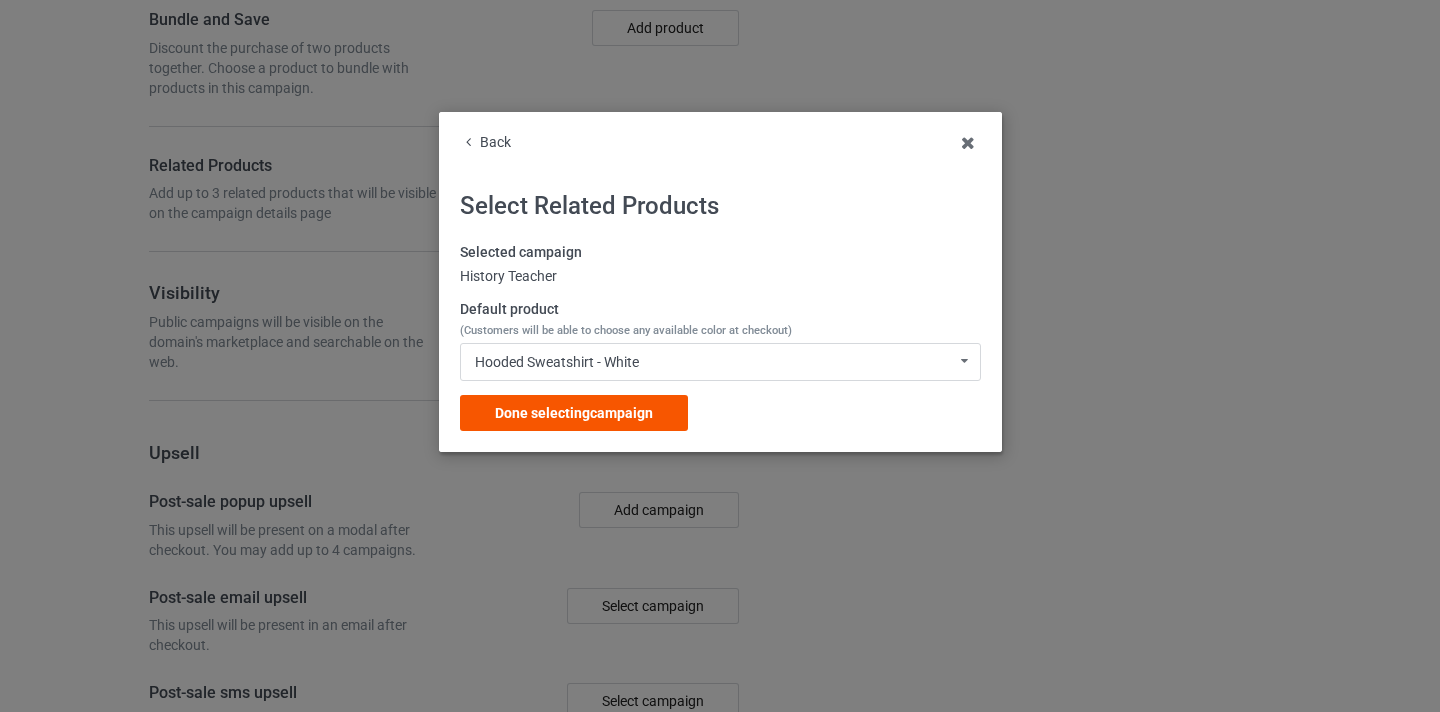 click on "Done selecting  campaign" at bounding box center (574, 413) 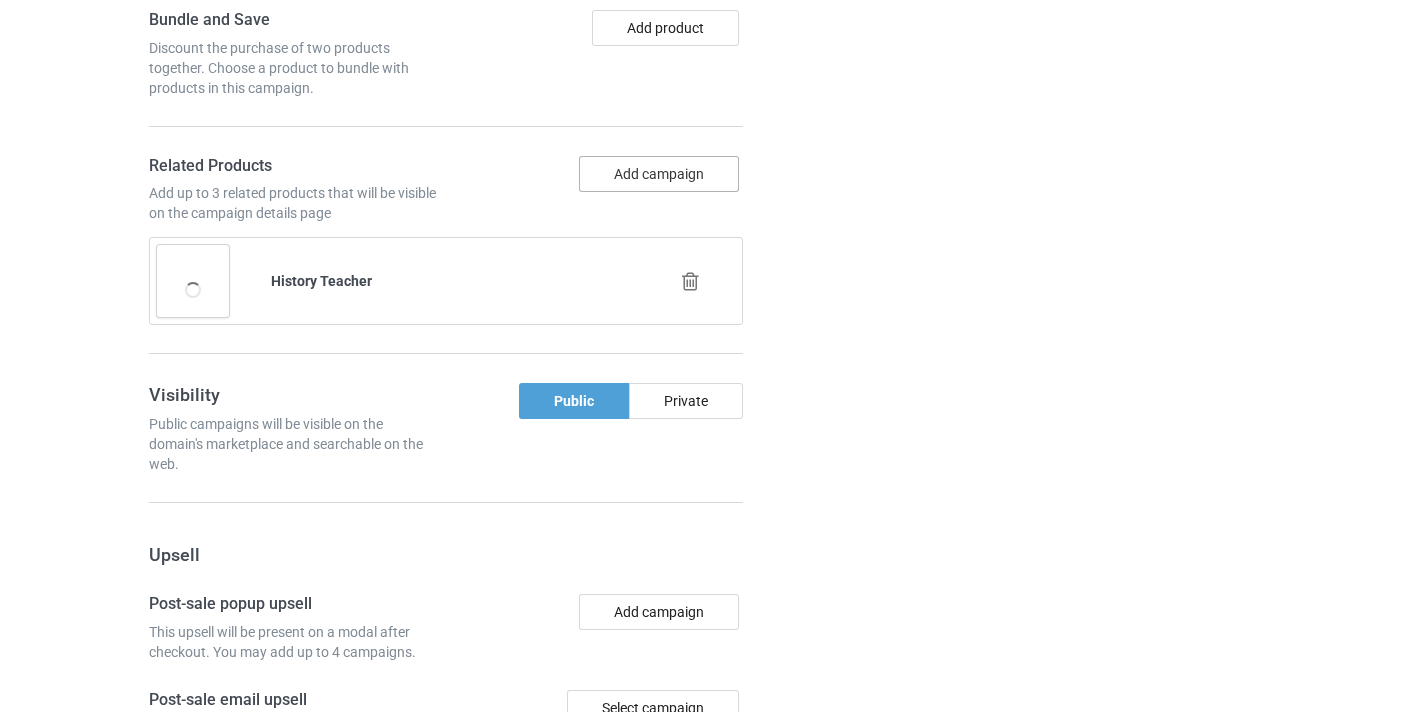 click on "Add campaign" at bounding box center [659, 174] 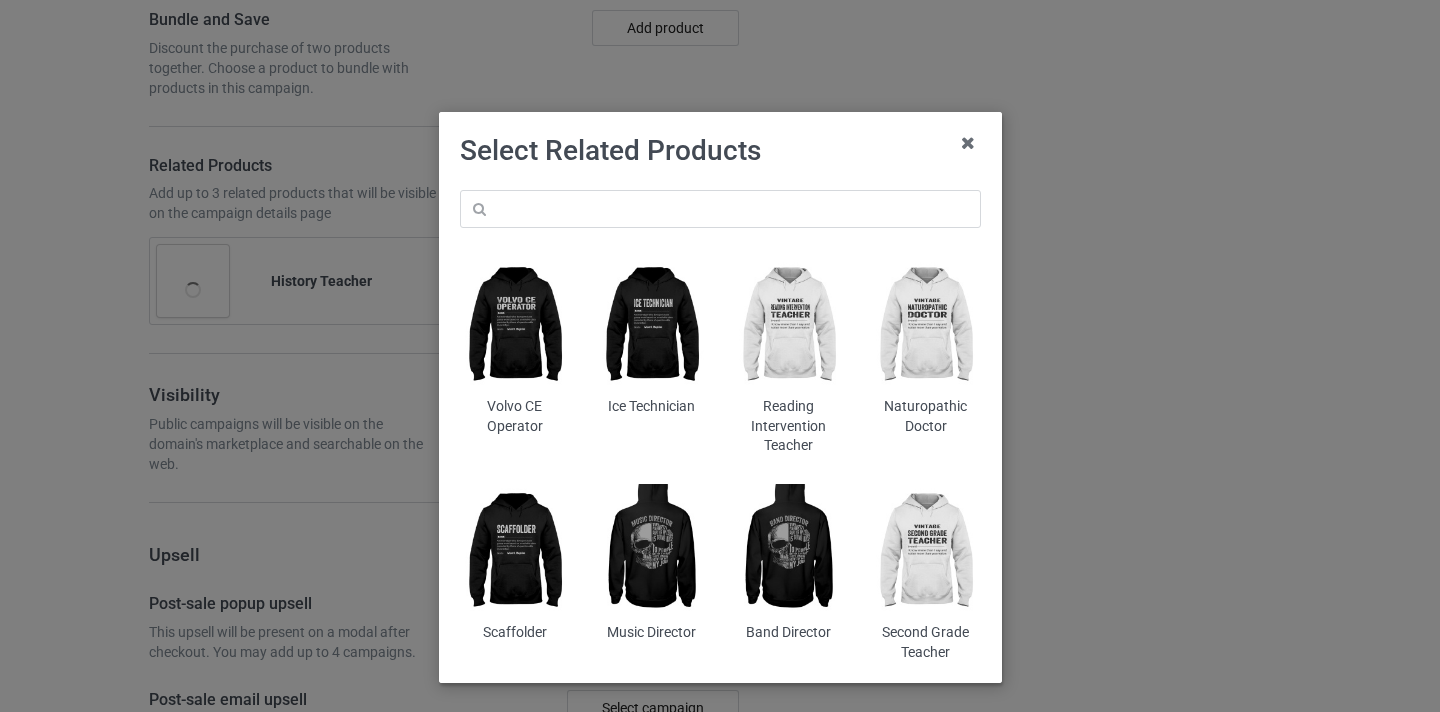 click on "Volvo CE Operator Ice Technician Reading Intervention Teacher Naturopathic Doctor Scaffolder Music Director Band Director Second Grade Teacher" at bounding box center [720, 426] 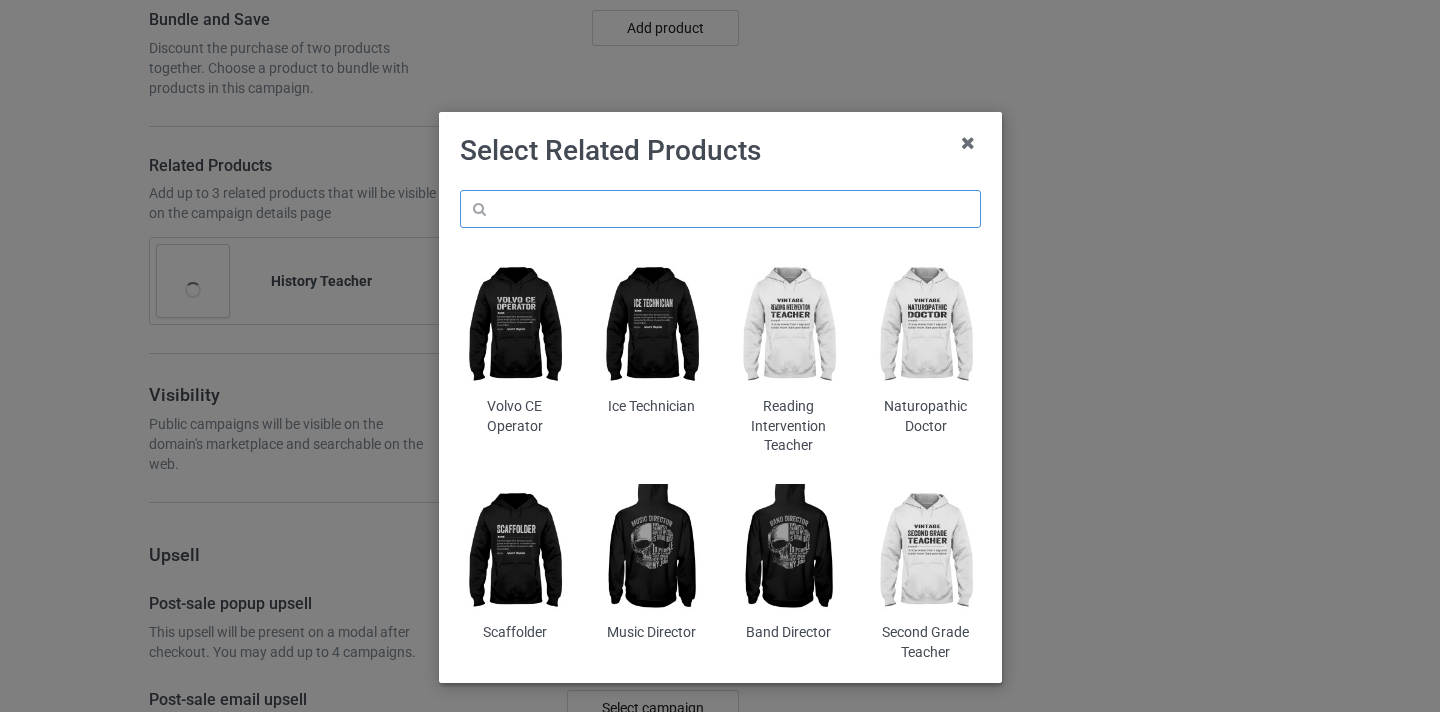 click at bounding box center (720, 209) 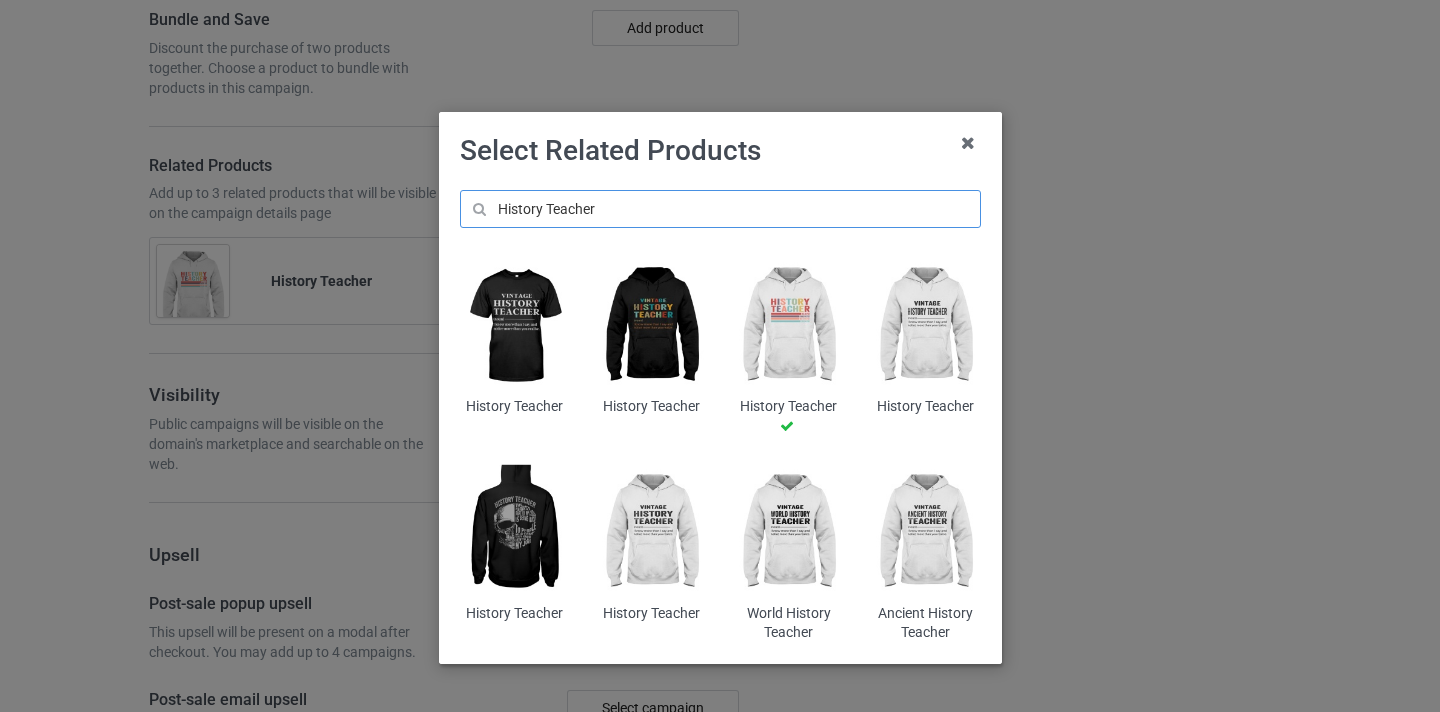 type on "History Teacher" 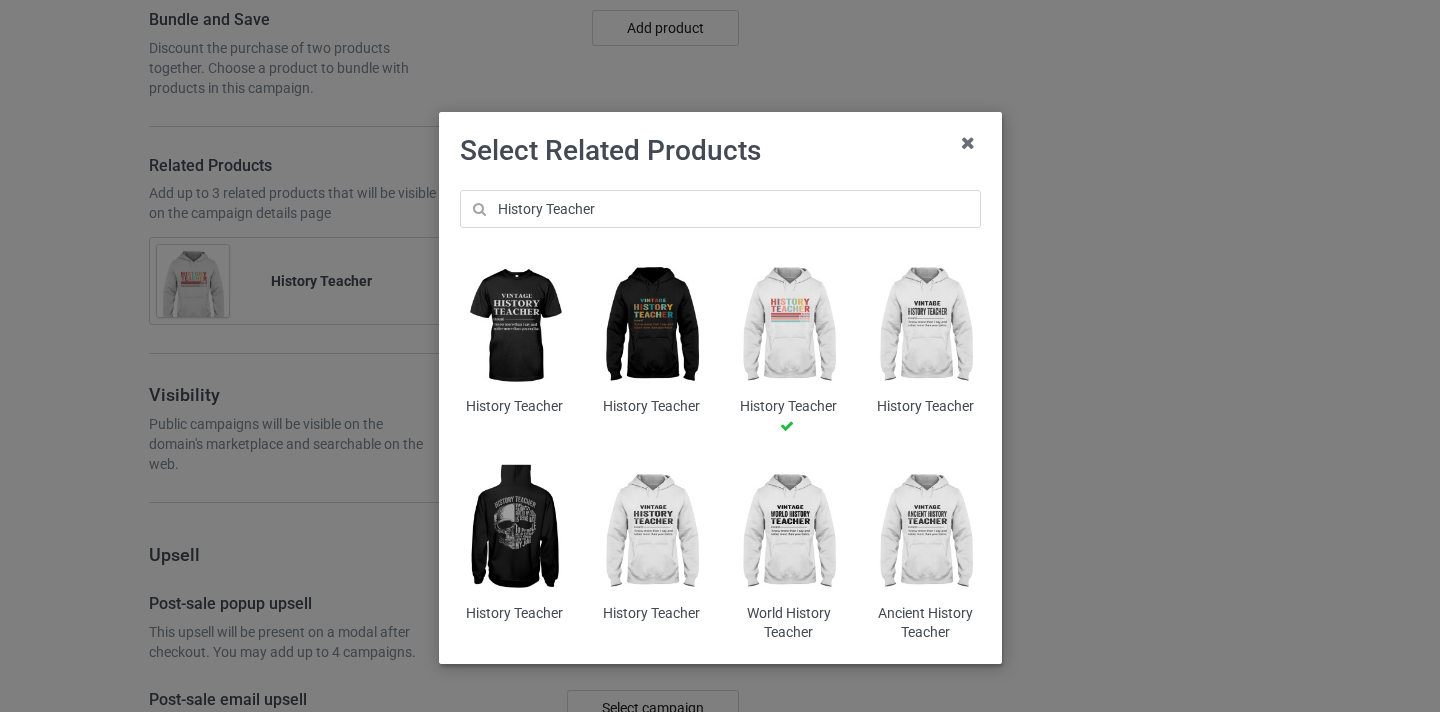 click at bounding box center (651, 326) 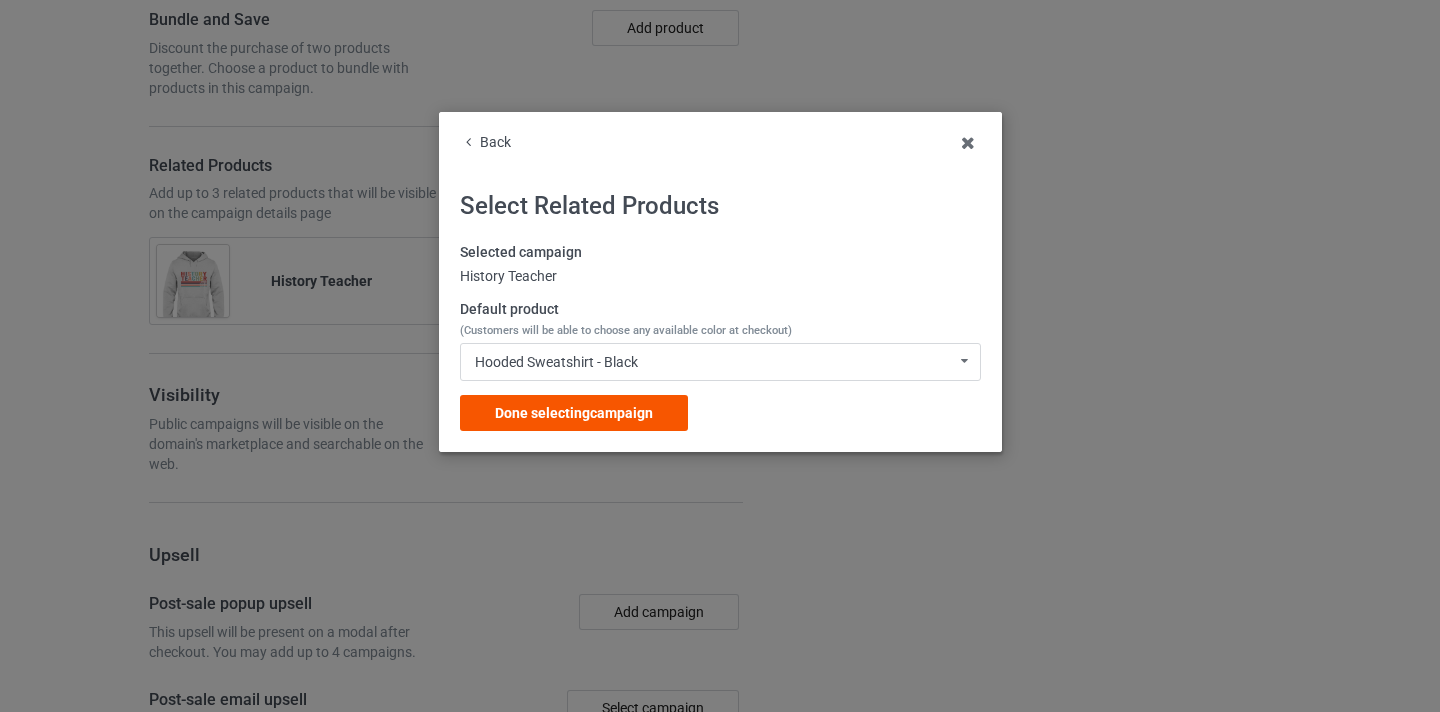 click on "Done selecting  campaign" at bounding box center (574, 413) 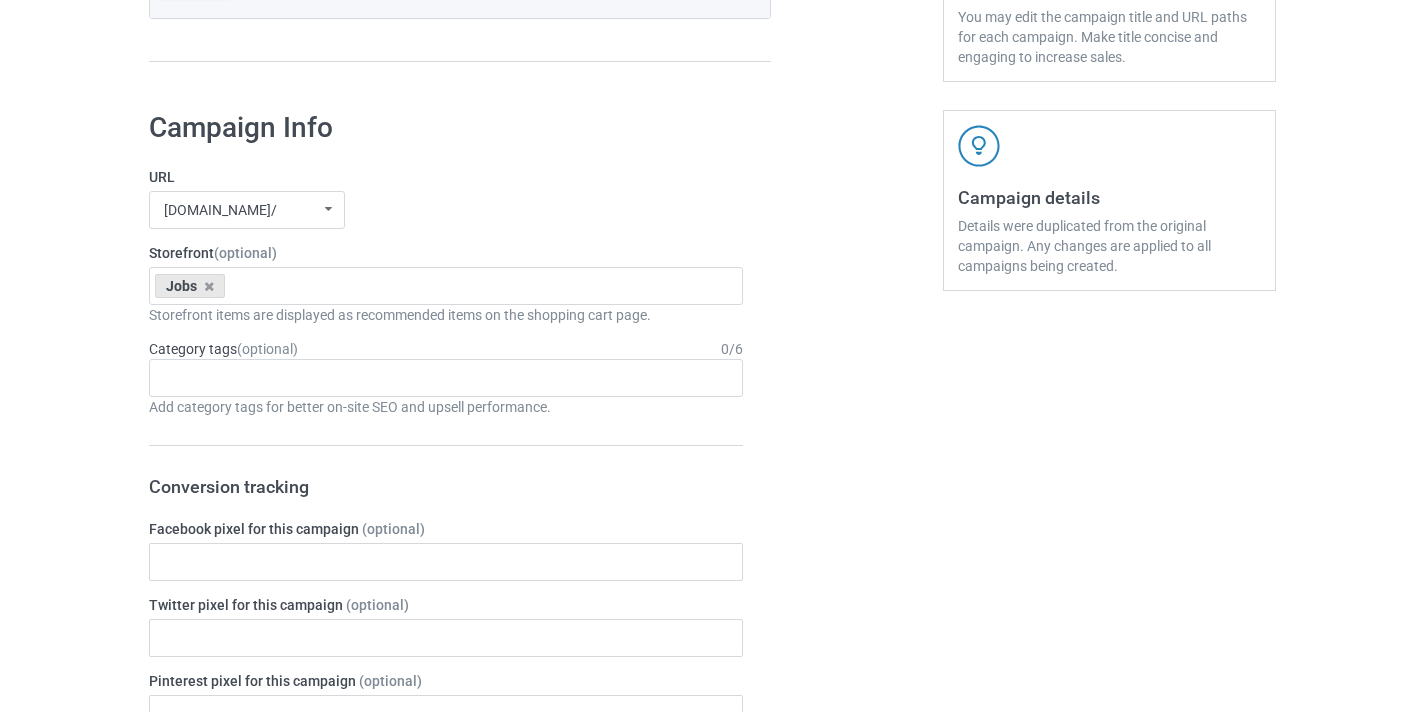 scroll, scrollTop: 0, scrollLeft: 0, axis: both 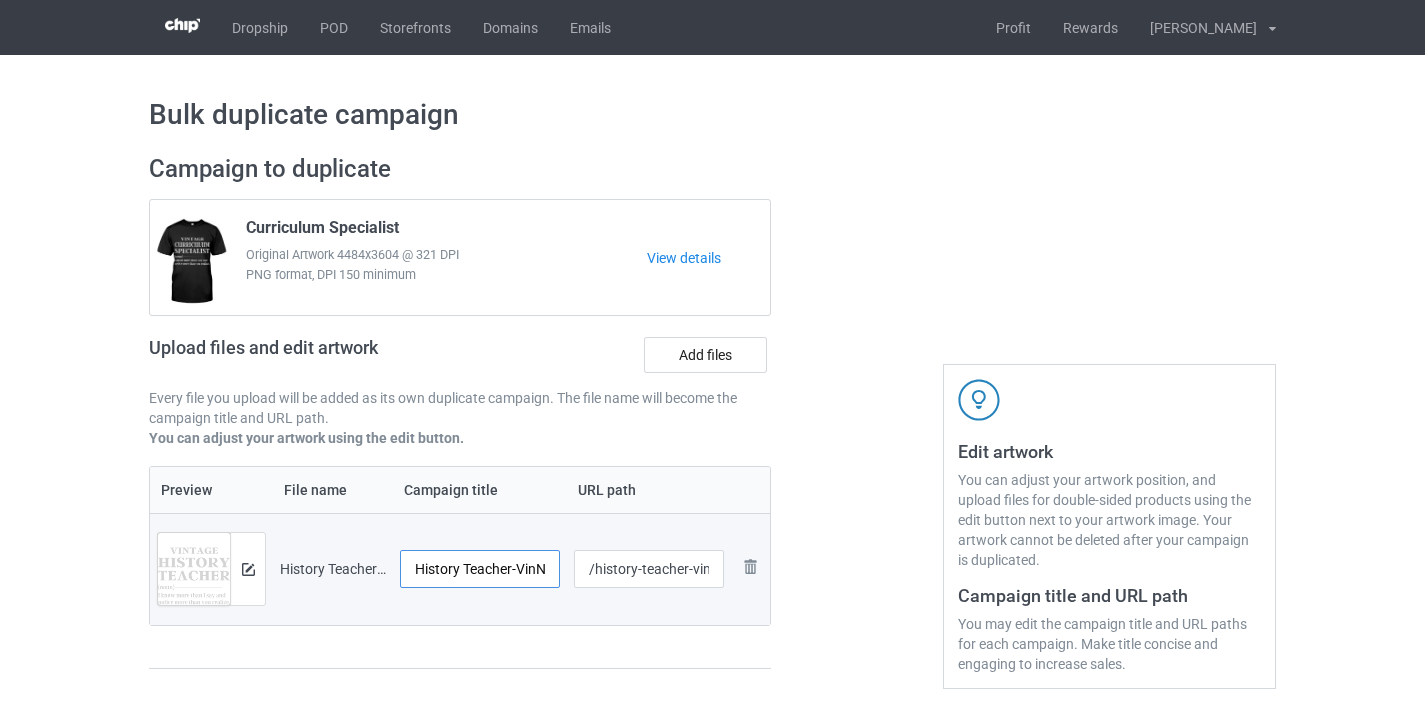 click on "History Teacher-VinNew" at bounding box center (480, 569) 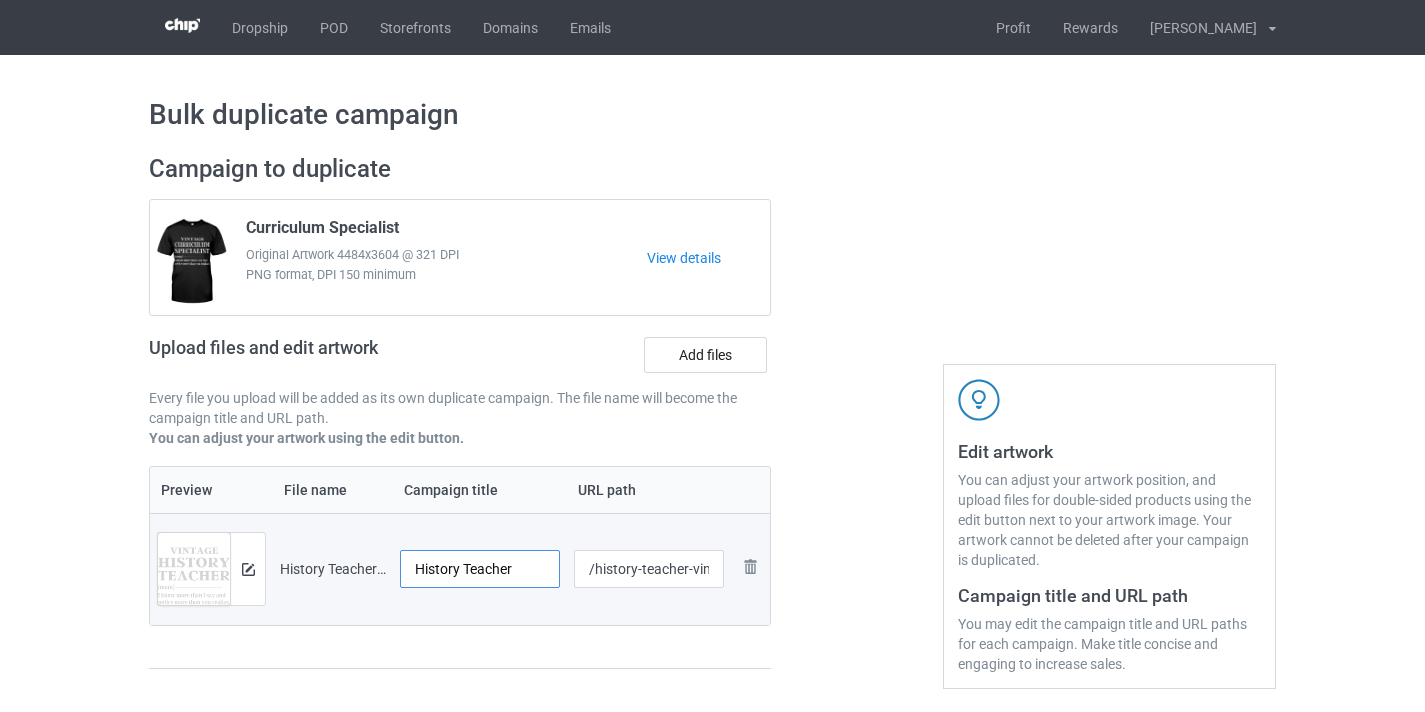 type on "History Teacher" 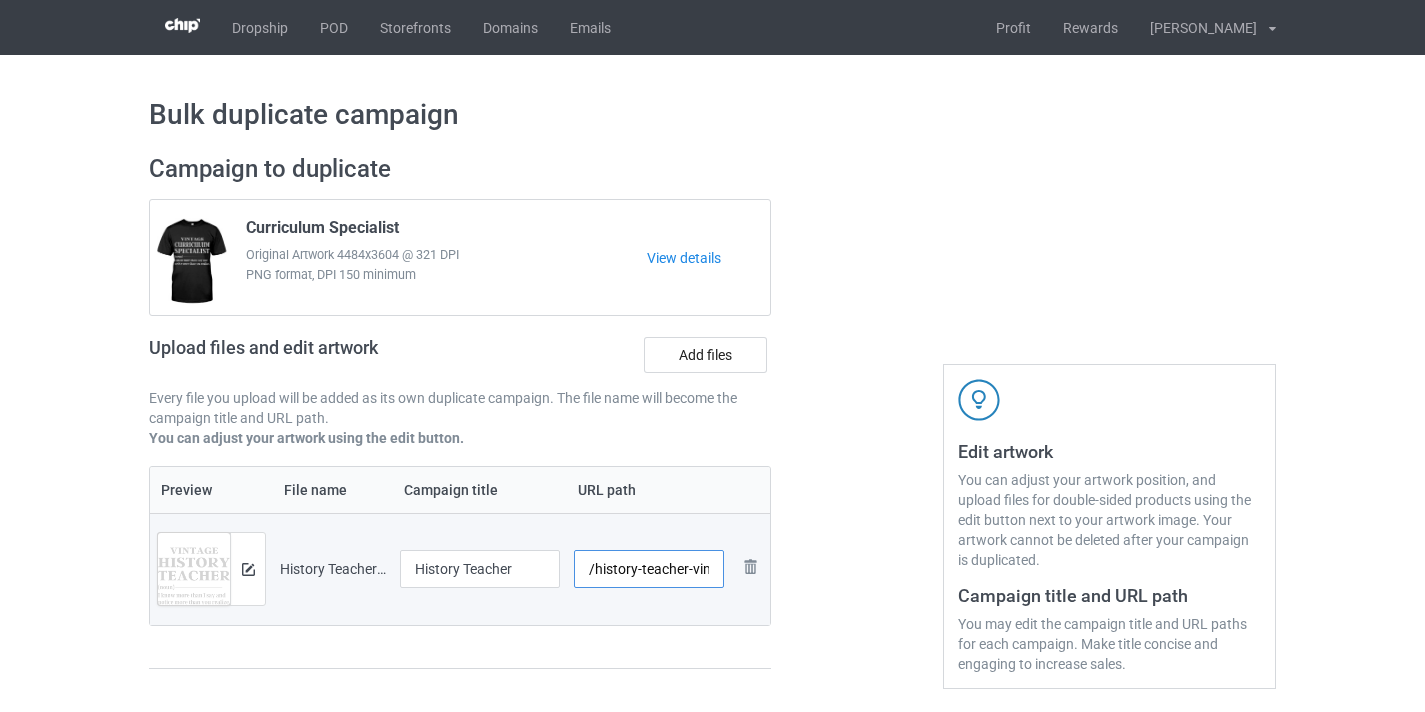 click on "/history-teacher-vinnew" at bounding box center [649, 569] 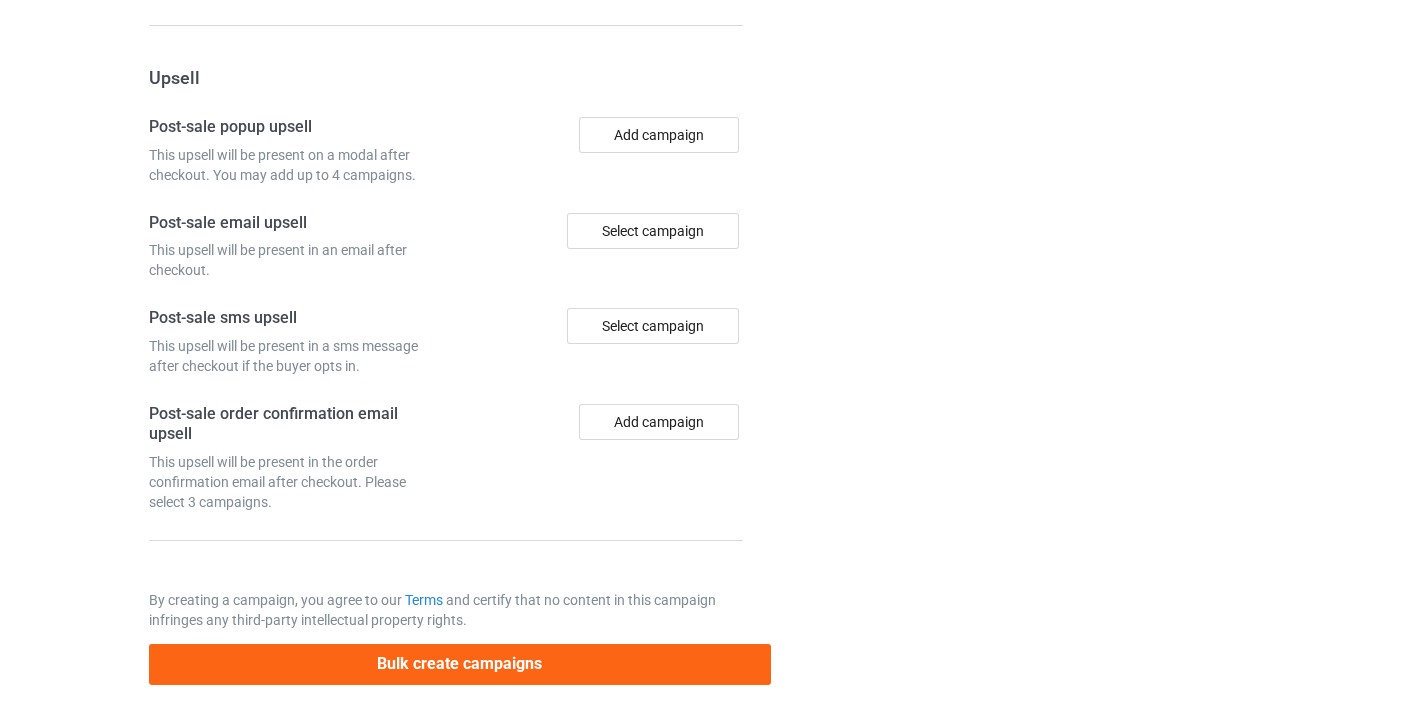 scroll, scrollTop: 2051, scrollLeft: 0, axis: vertical 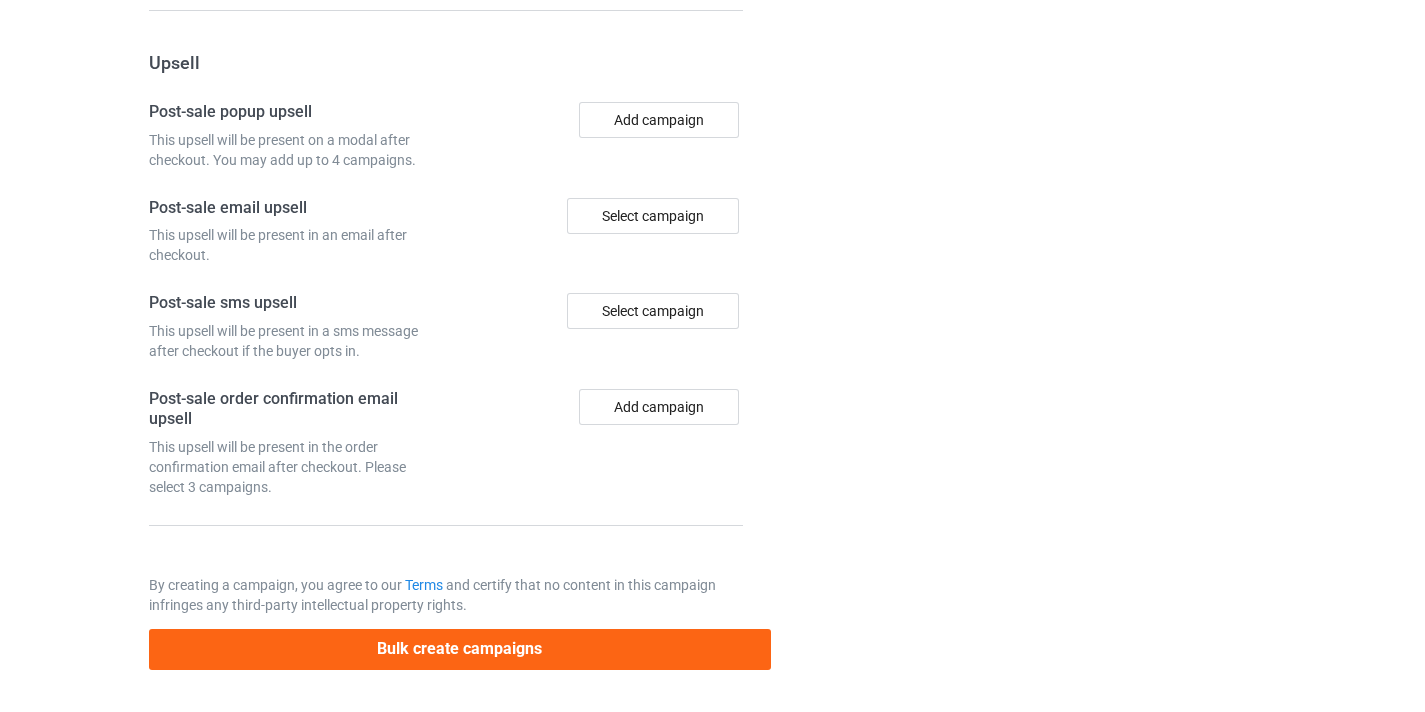 click on "Campaign Info URL thepure.gift/ 1moregift.com/ teemonopoly.com/ thepure.gift/ teechip.com/ 5ade19935ad15a10b0b826e9 5cf609f2b1ba763709b0644a 65e976227042b300304e0741 587d0d41cee36fd012c64a69 Storefront (optional) Jobs Awareness Hobbies Animals 65f930697124070031d76518 65eb262599f4a200357da840 65eaaa15300ceb002f53a984 65eaa88f26624e002e77ffc3 Storefront items are displayed as recommended items on the shopping cart page. Category tags (optional) 0 / 6 Age > 1-19 > 1 Age > 1-12 Months > 1 Month Age > 1-12 Months Age > 1-19 Age > 1-19 > 10 Age > 1-12 Months > 10 Month Age > 80-100 > 100 Sports > Running > 10K Run Age > 1-19 > 11 Age > 1-12 Months > 11 Month Age > 1-19 > 12 Age > 1-12 Months > 12 Month Age > 1-19 > 13 Age > 1-19 > 14 Age > 1-19 > 15 Sports > Running > 15K Run Age > 1-19 > 16 Age > 1-19 > 17 Age > 1-19 > 18 Age > 1-19 > 19 Age > Decades > 1920s Age > Decades > 1930s Age > Decades > 1940s Age > Decades > 1950s Age > Decades > 1960s Age > Decades > 1970s Age > Decades > 1980s Age > Decades > 1990s 1" at bounding box center [460, -332] 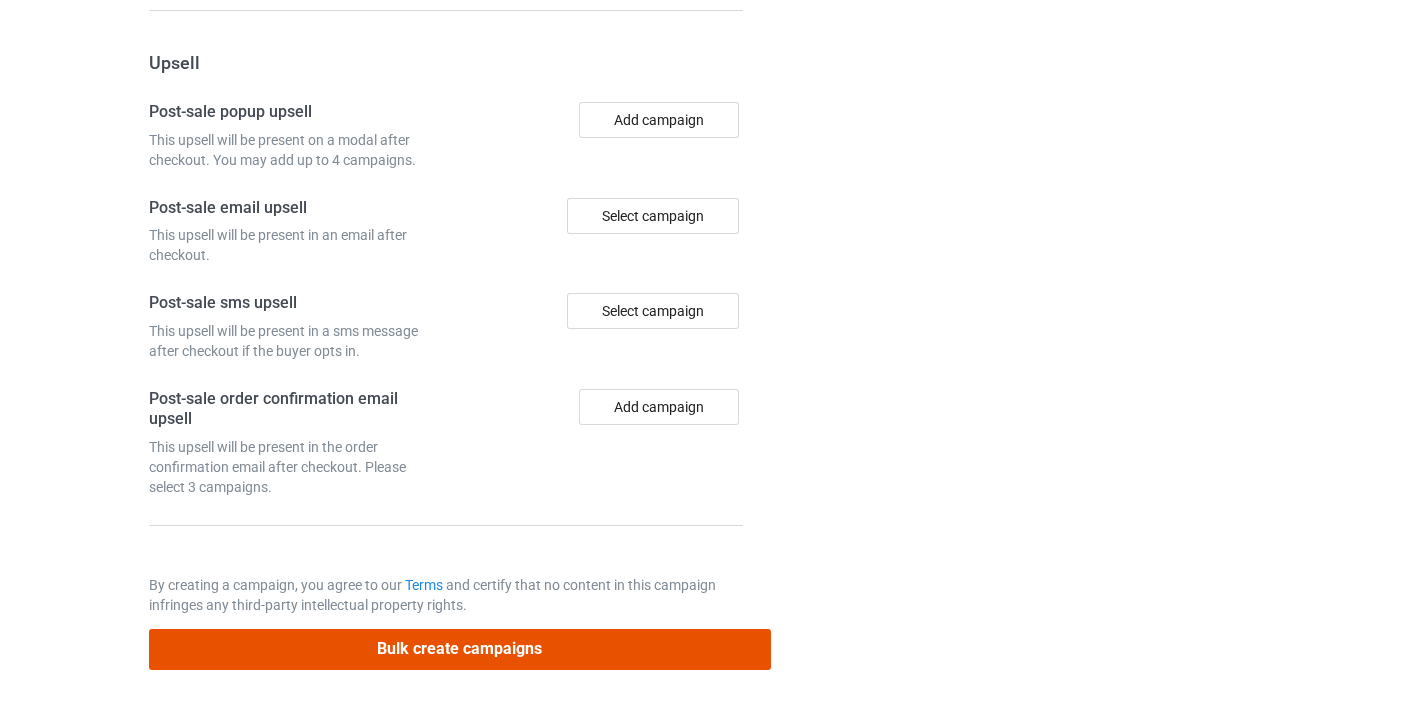 drag, startPoint x: 449, startPoint y: 650, endPoint x: 260, endPoint y: 704, distance: 196.56297 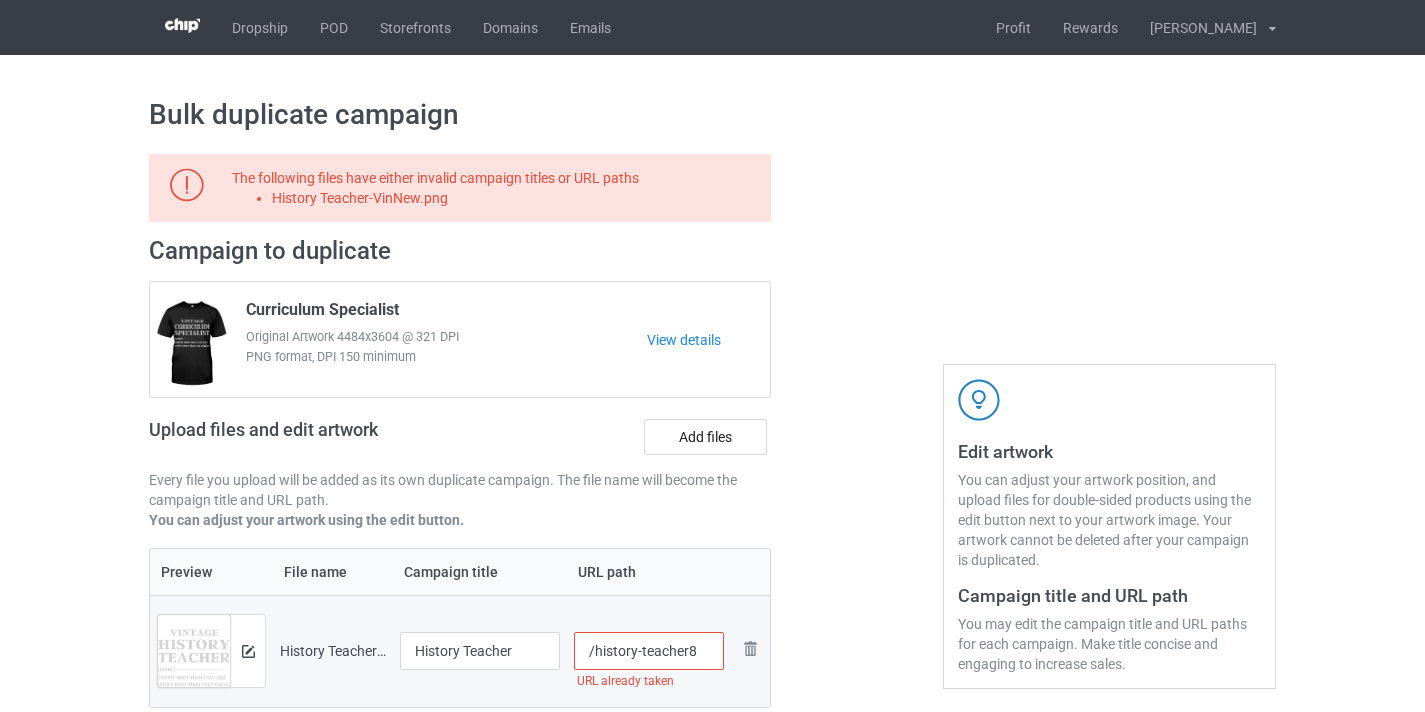 click on "/history-teacher8" at bounding box center [649, 651] 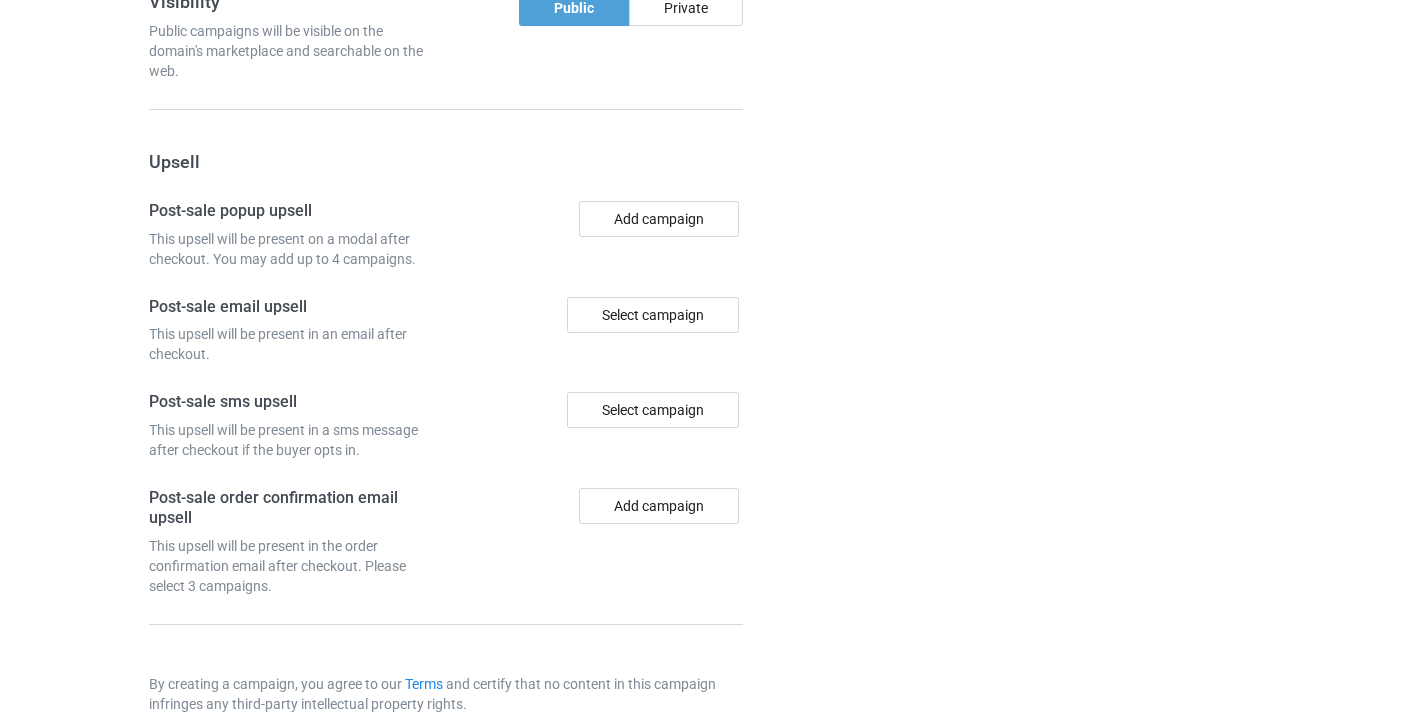 scroll, scrollTop: 2051, scrollLeft: 0, axis: vertical 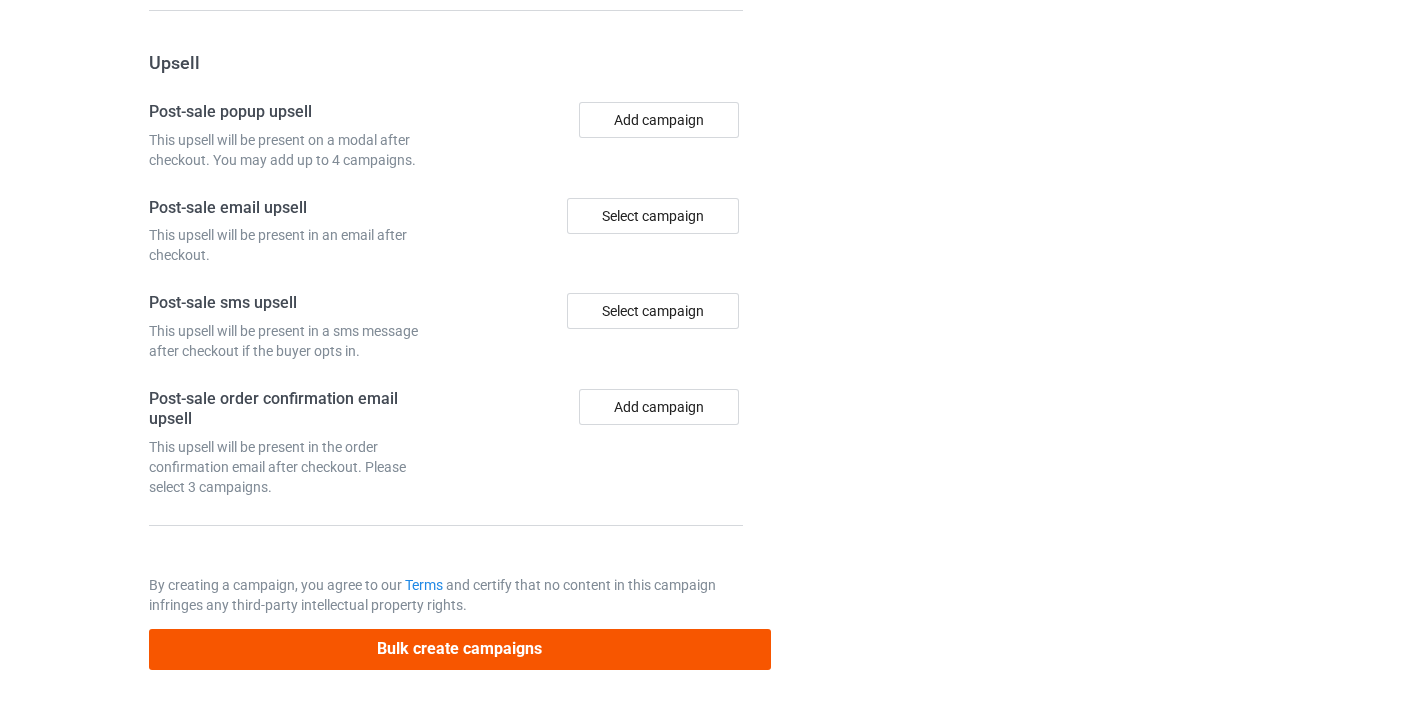type on "/history-teacher08" 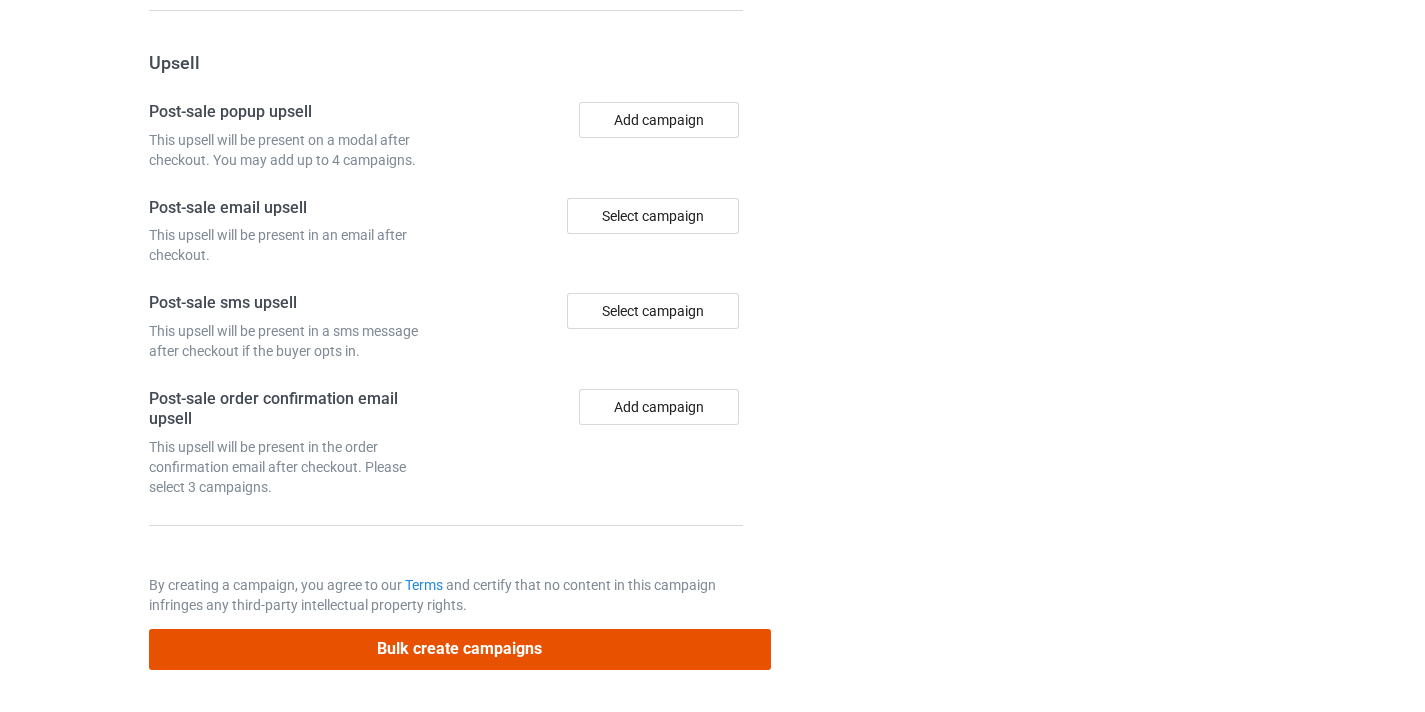 click on "Bulk create campaigns" at bounding box center [460, 649] 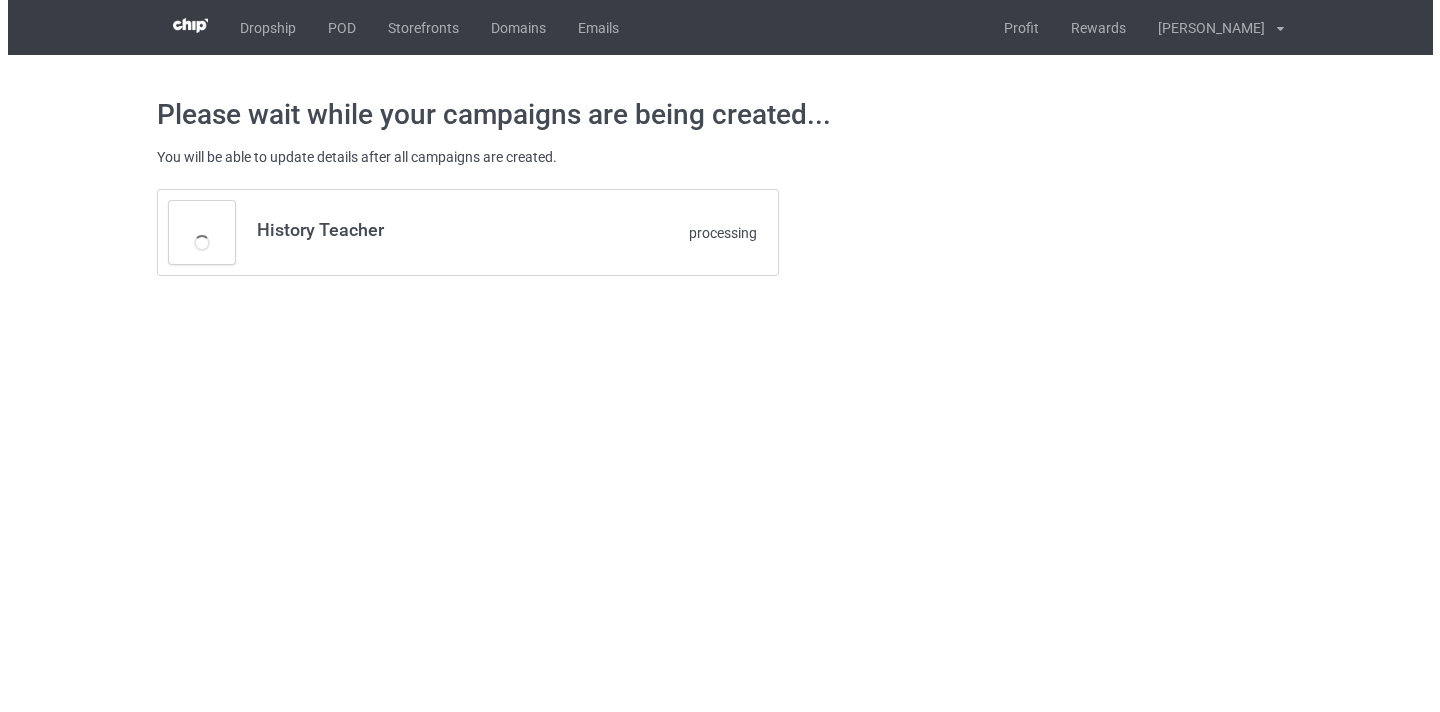 scroll, scrollTop: 0, scrollLeft: 0, axis: both 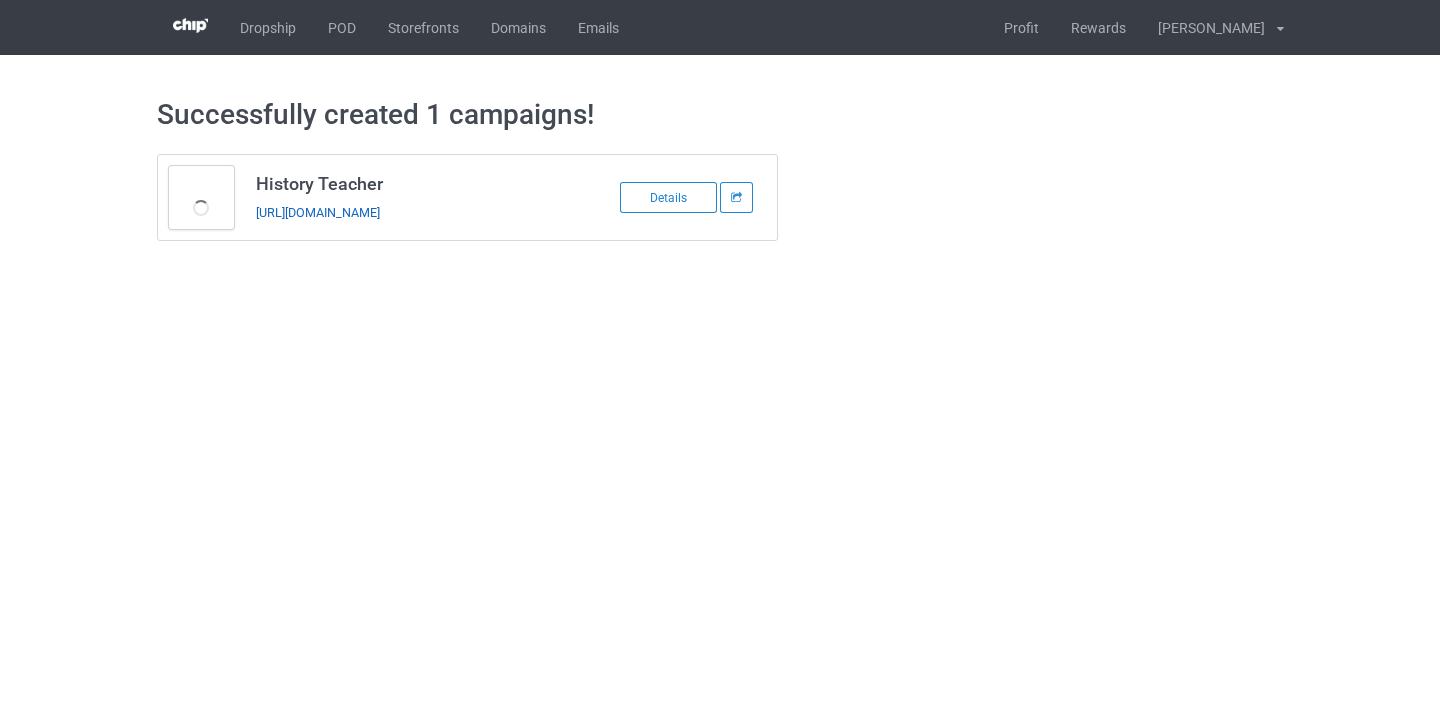 click on "https://www.thepure.gift/history-teacher08" at bounding box center [318, 212] 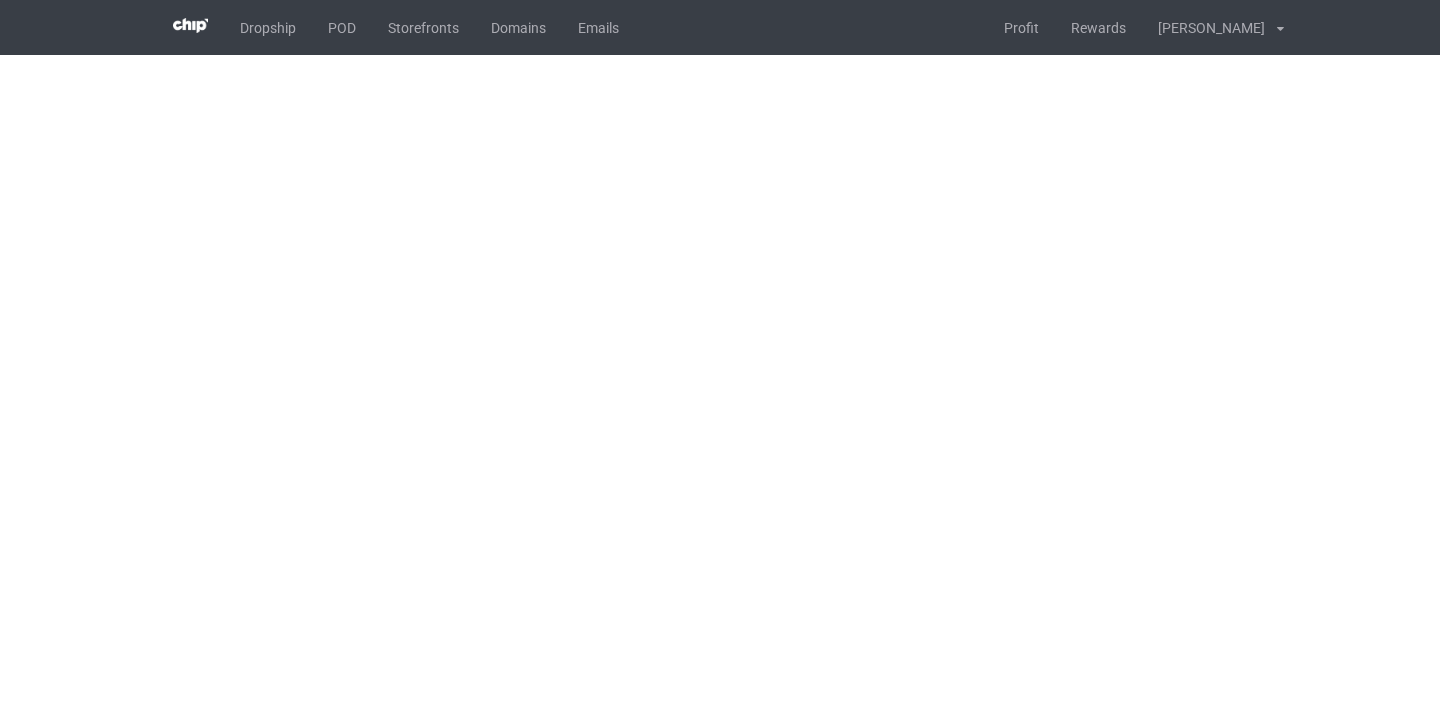 scroll, scrollTop: 0, scrollLeft: 0, axis: both 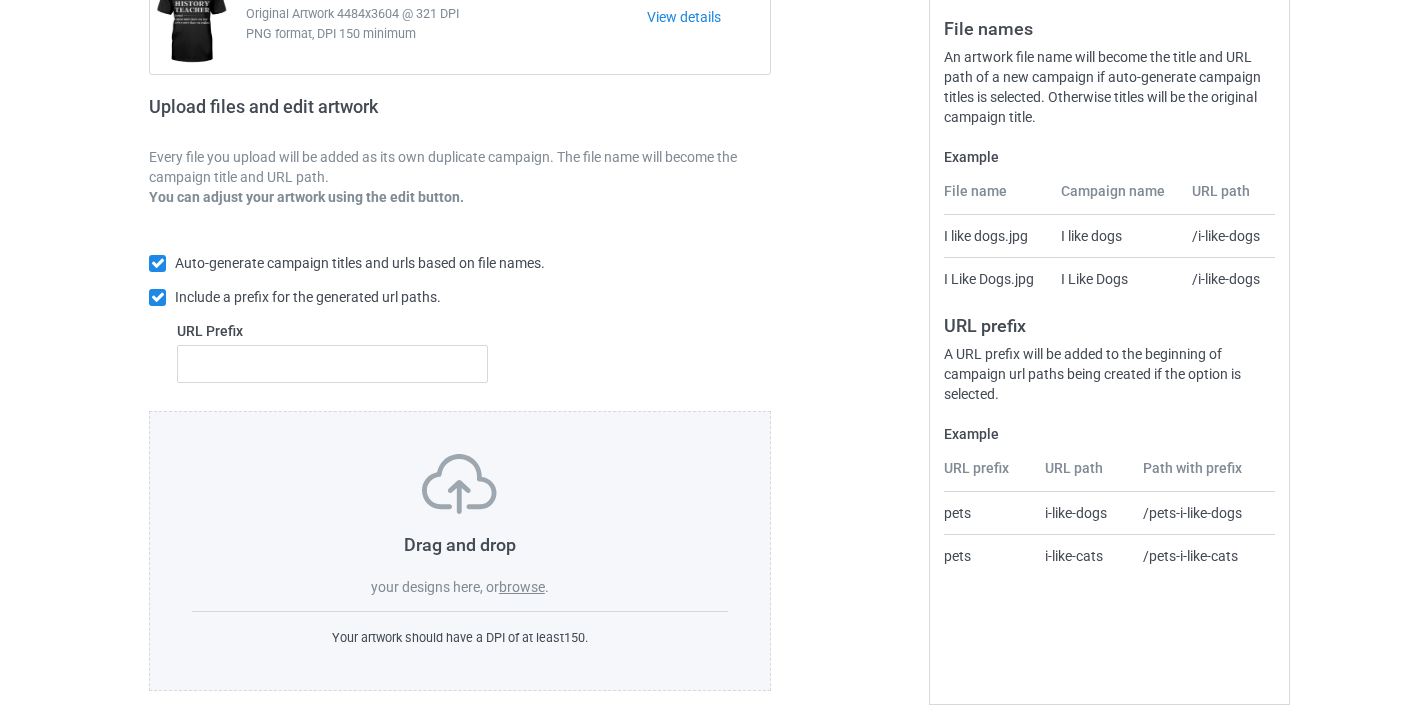 click on "Drag and drop your designs here, or  browse ." at bounding box center (460, 525) 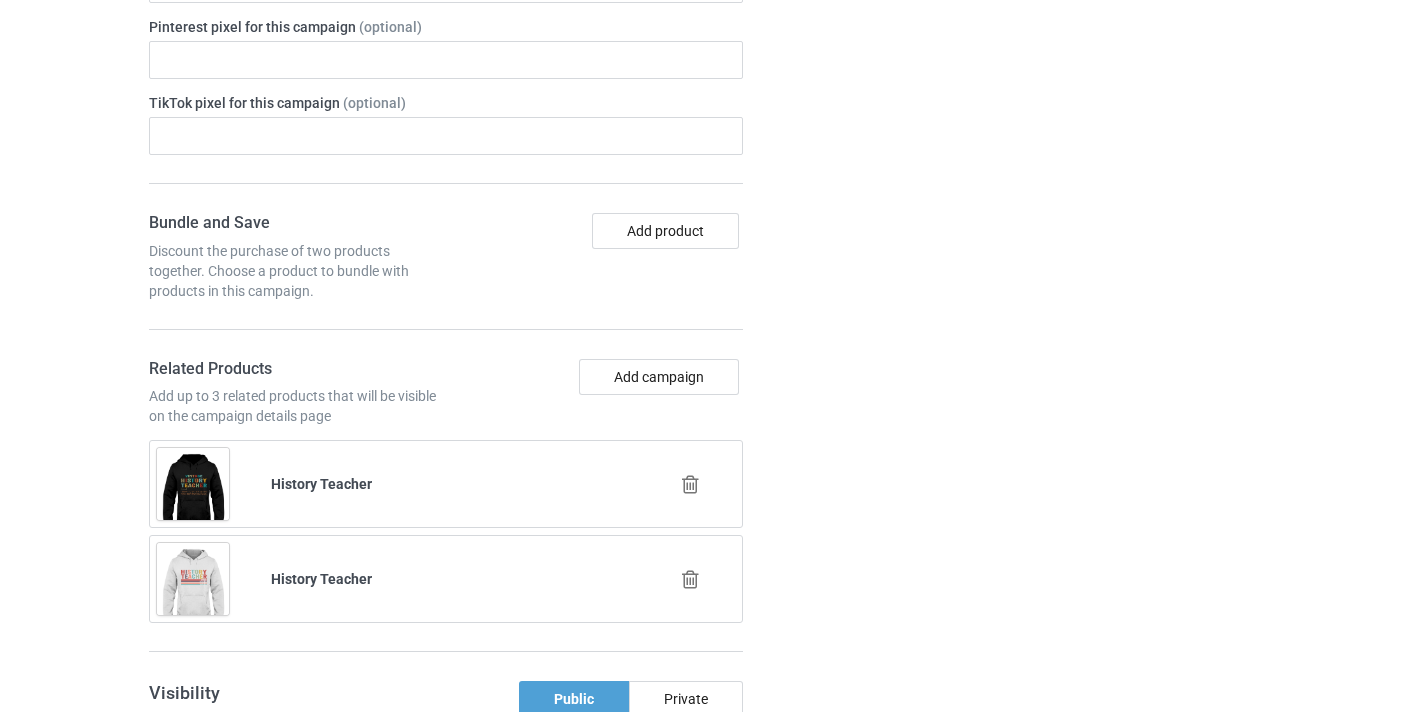 scroll, scrollTop: 1280, scrollLeft: 0, axis: vertical 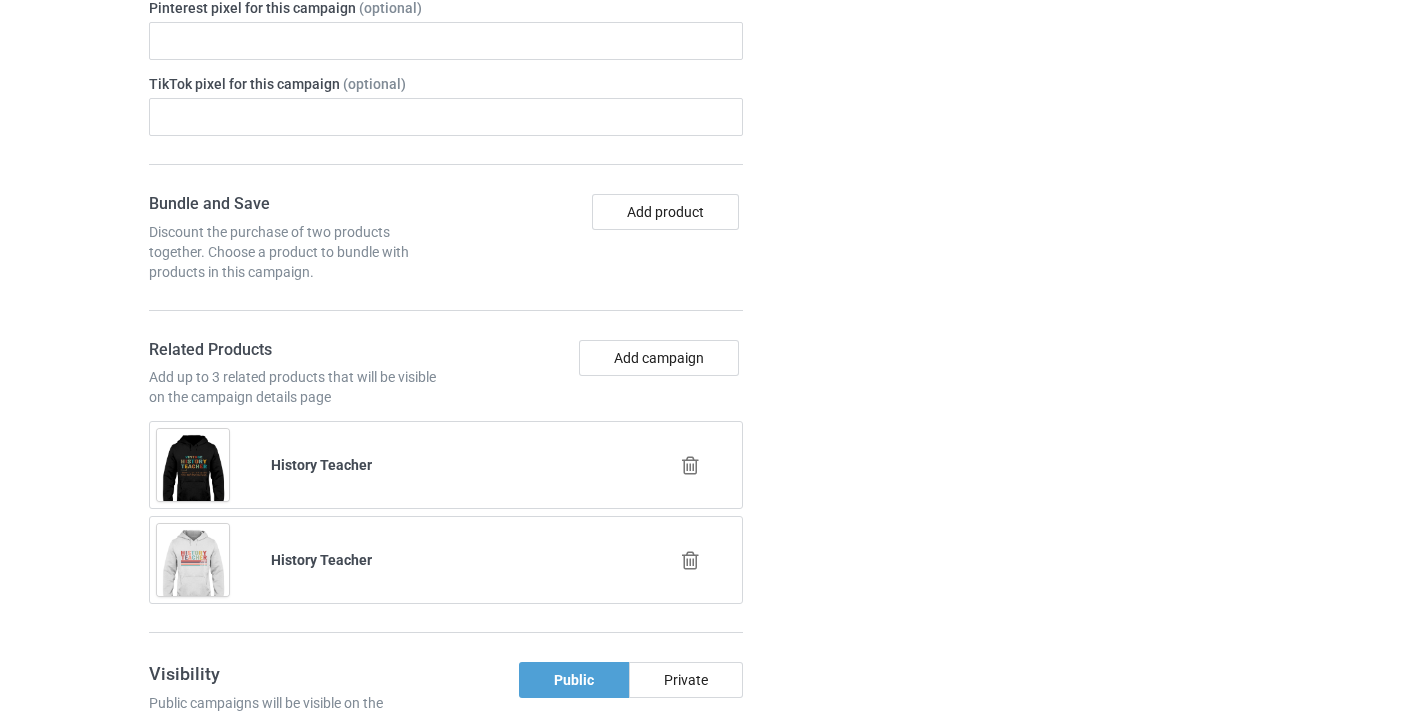 click at bounding box center (690, 465) 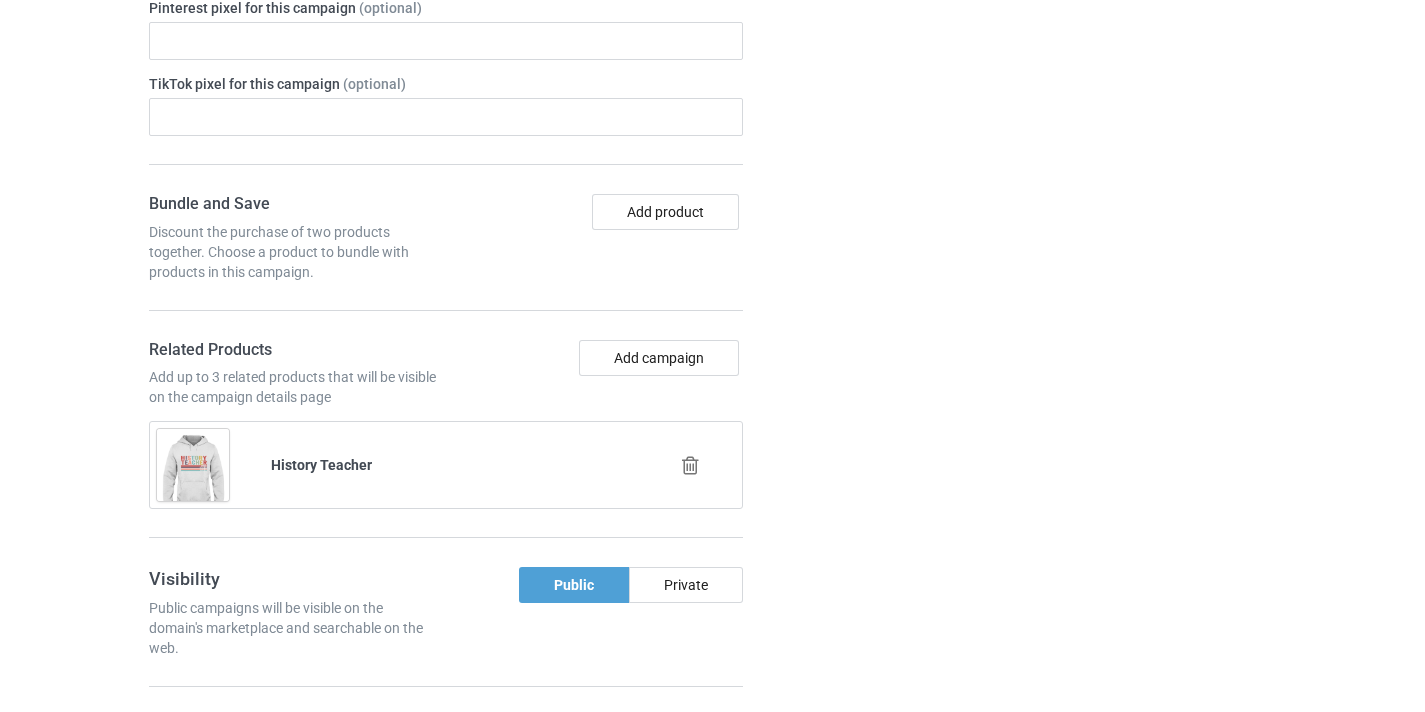click at bounding box center [690, 465] 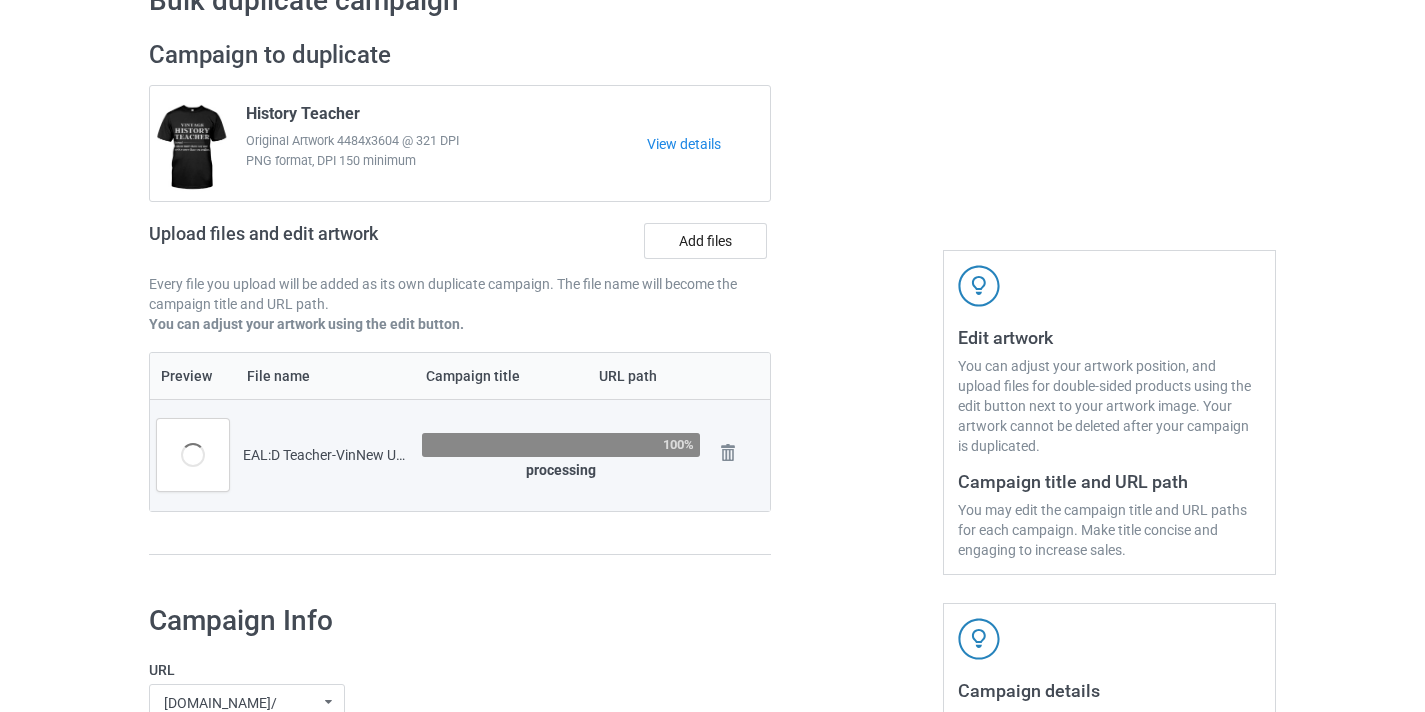 scroll, scrollTop: 27, scrollLeft: 0, axis: vertical 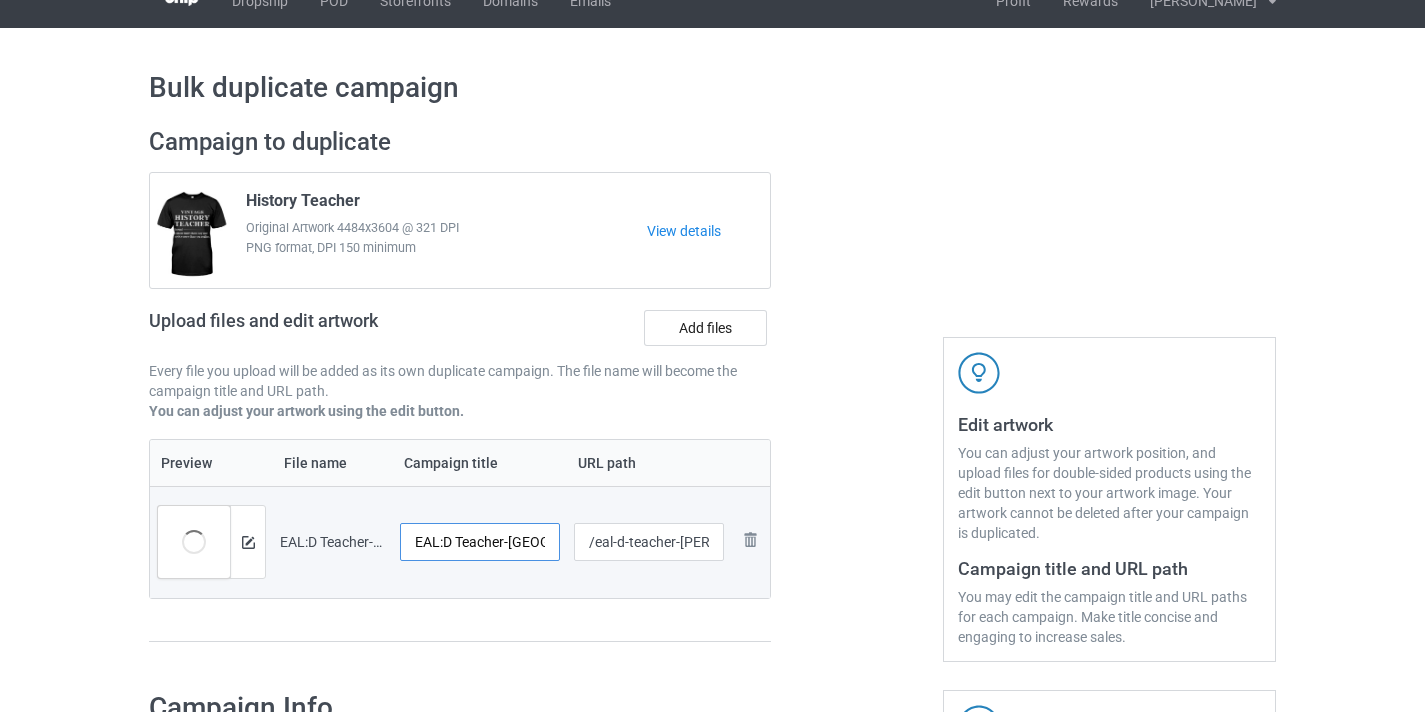 drag, startPoint x: 445, startPoint y: 542, endPoint x: 505, endPoint y: 559, distance: 62.361847 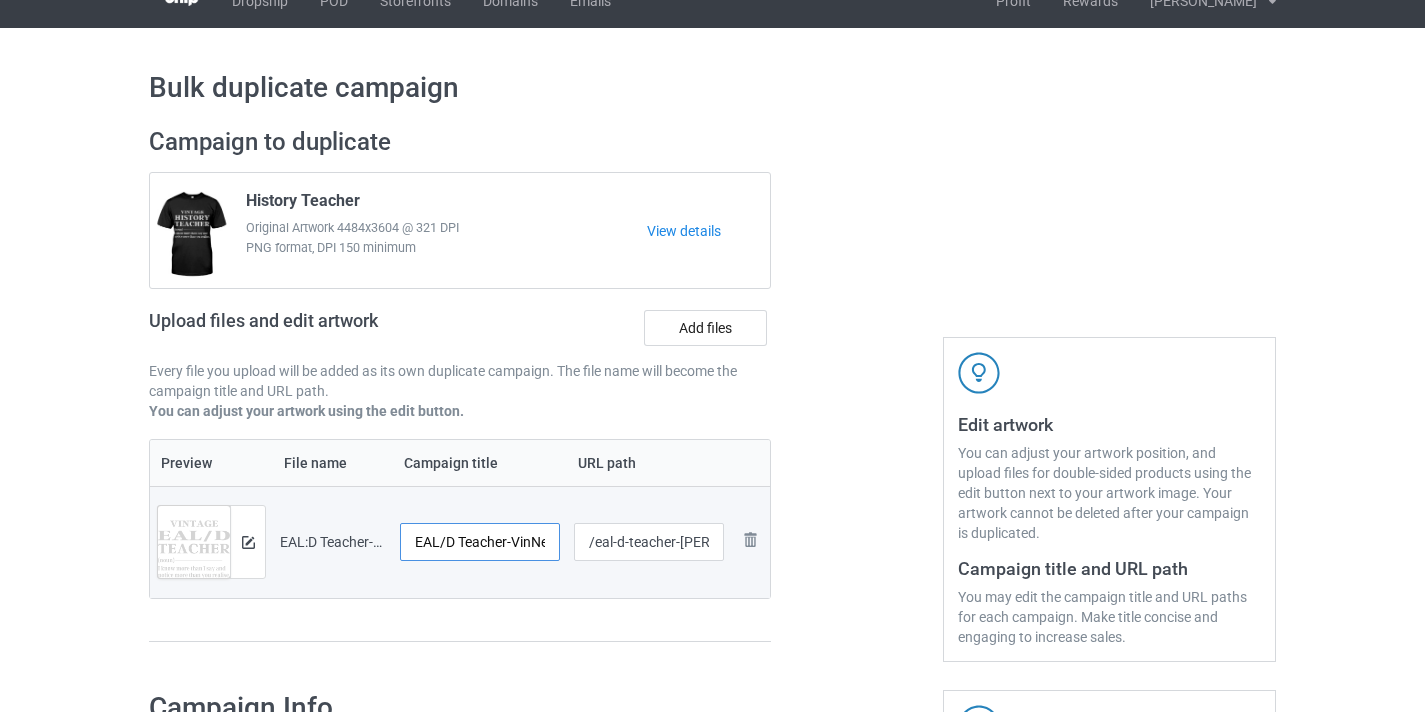 click on "EAL/D Teacher-VinNew UK" at bounding box center (480, 542) 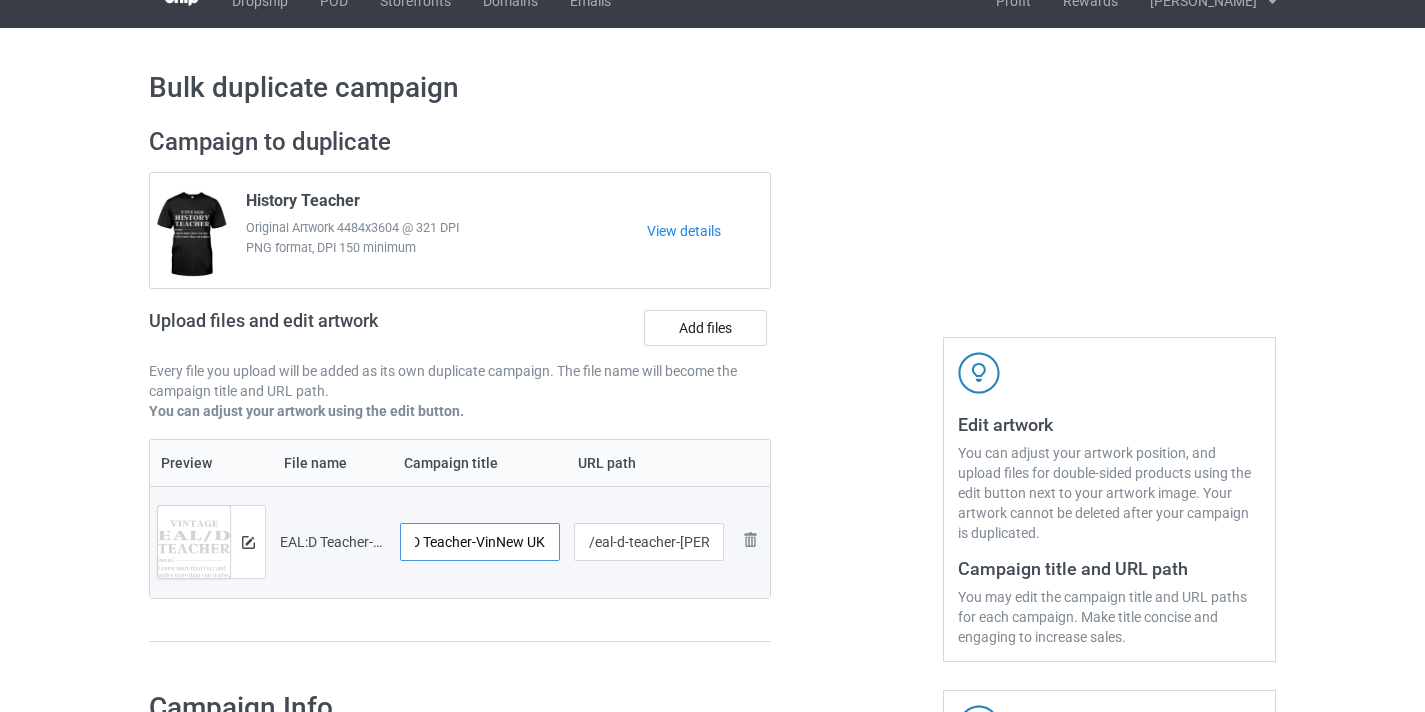 drag, startPoint x: 516, startPoint y: 545, endPoint x: 656, endPoint y: 556, distance: 140.43147 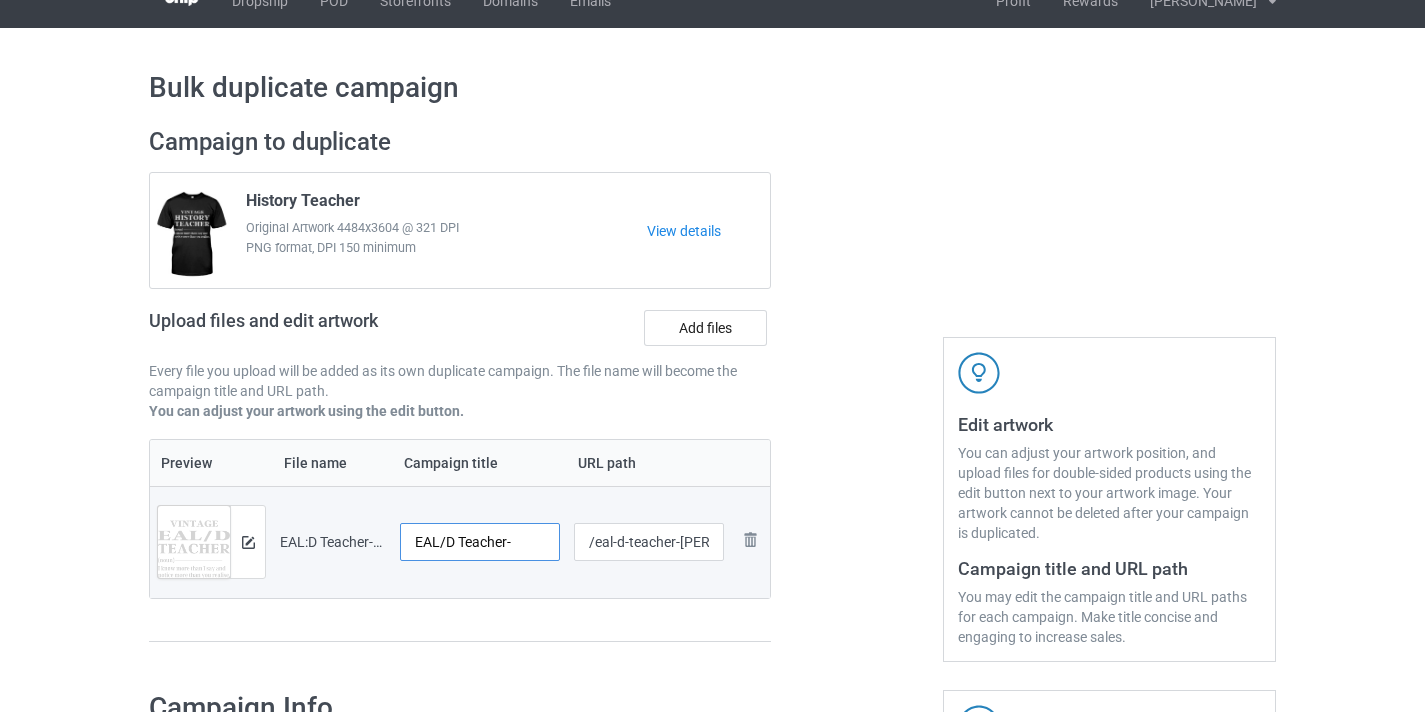 scroll, scrollTop: 0, scrollLeft: 0, axis: both 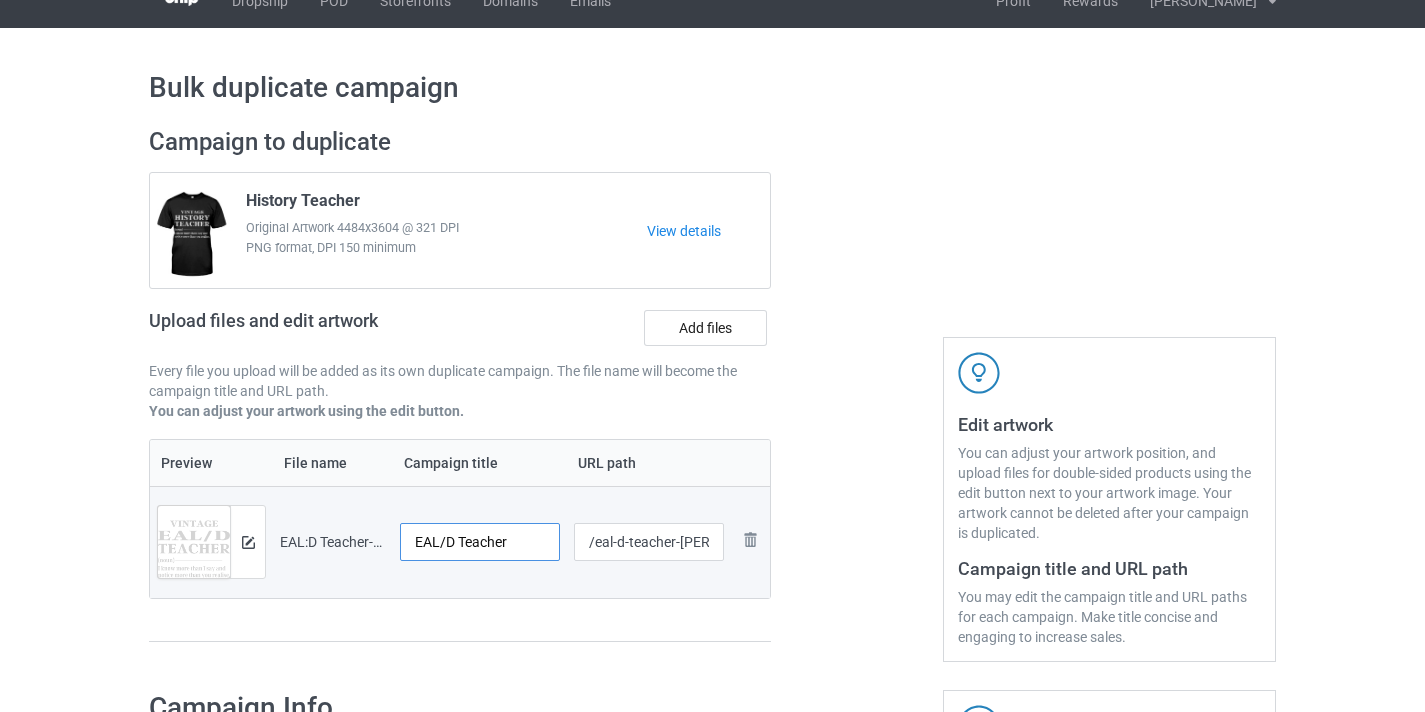 type on "EAL/D Teacher" 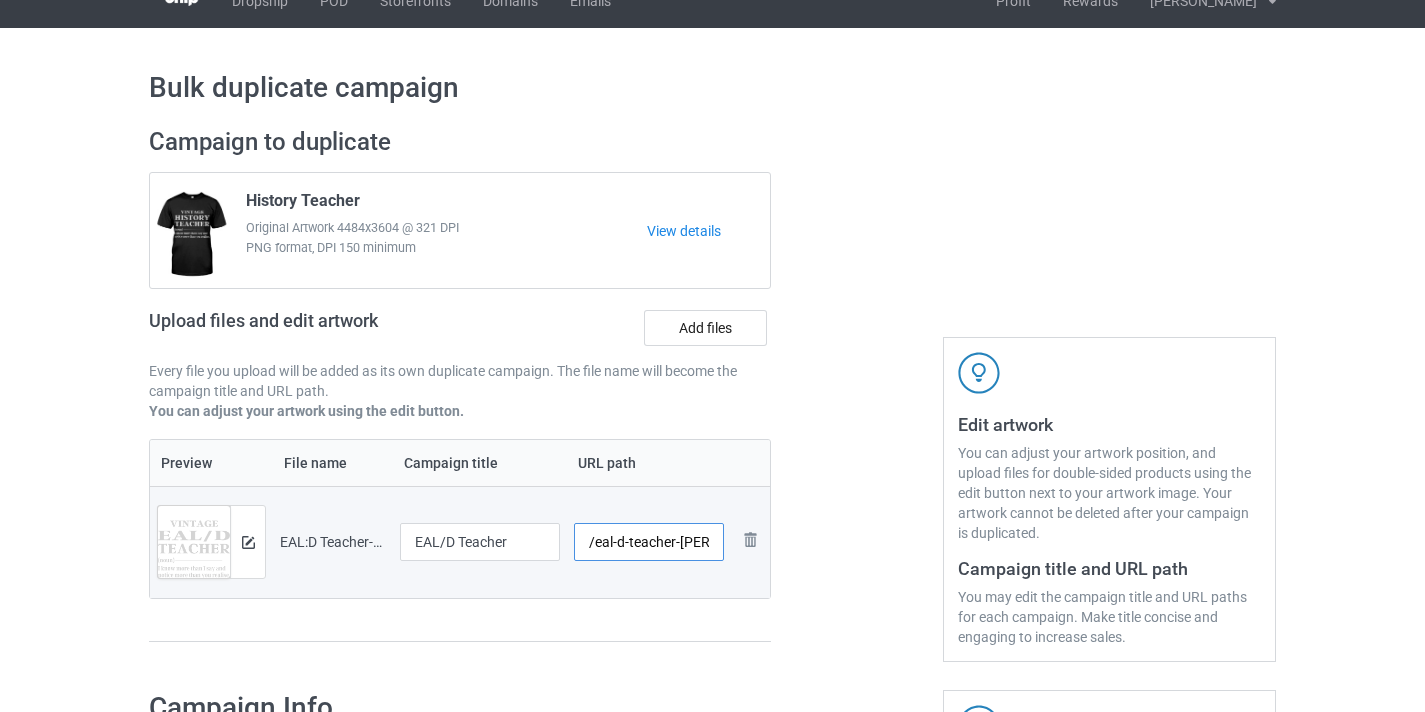 click on "/eal-d-teacher-vinnew-uk" at bounding box center (649, 542) 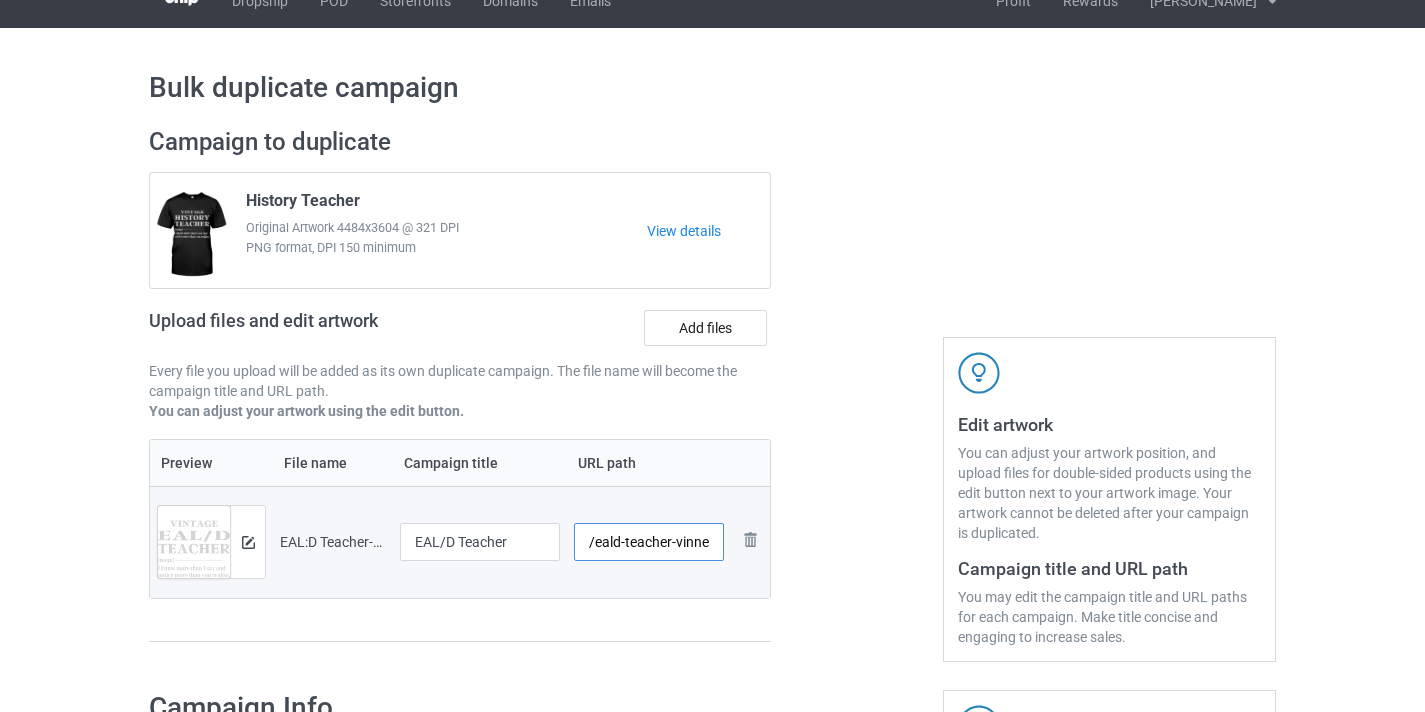 click on "/eald-teacher-vinnew-uk" at bounding box center (649, 542) 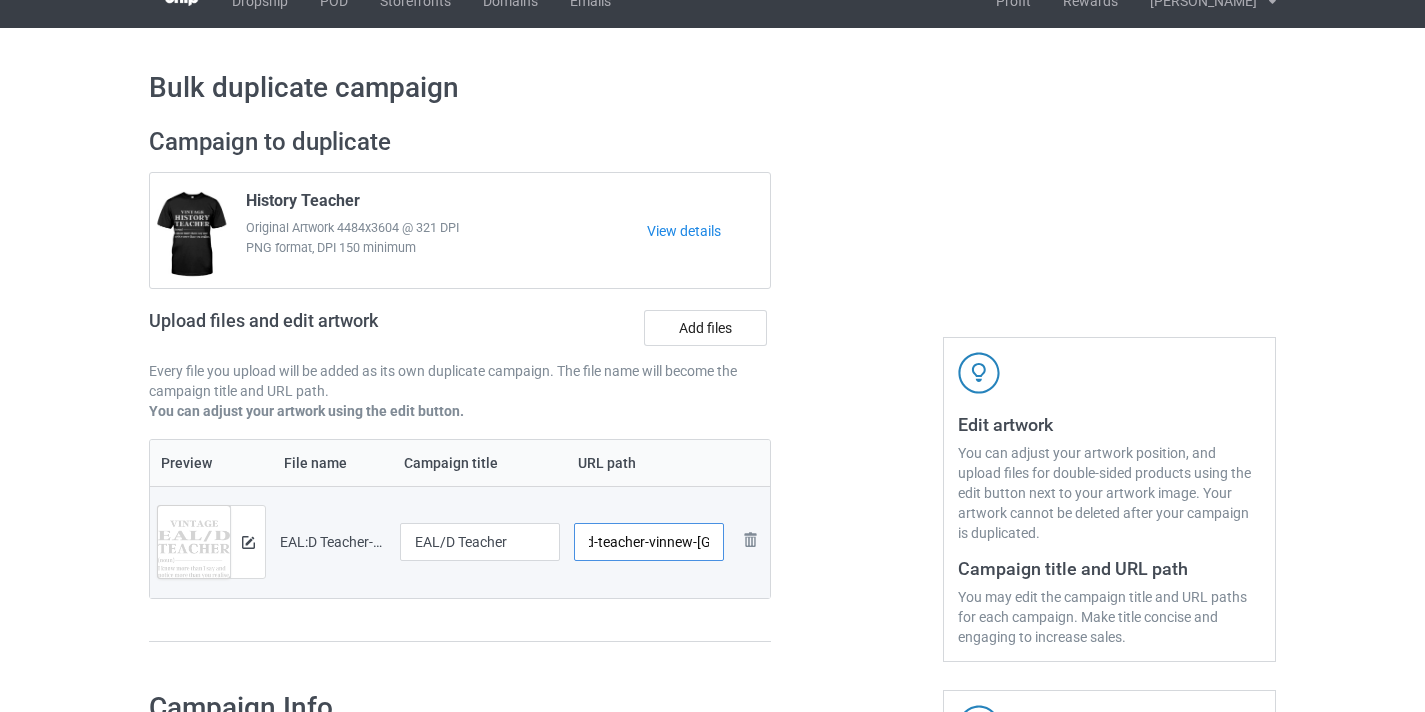 drag, startPoint x: 698, startPoint y: 545, endPoint x: 865, endPoint y: 545, distance: 167 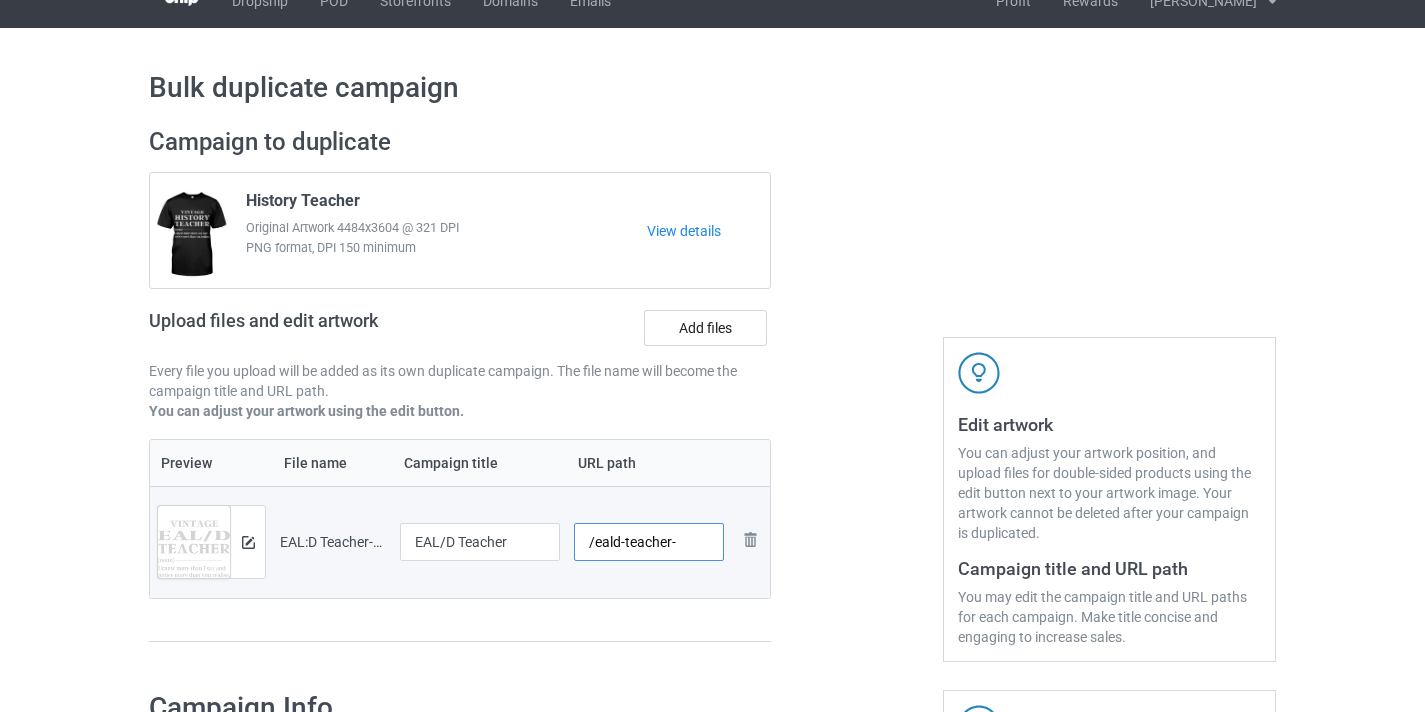 scroll, scrollTop: 0, scrollLeft: 0, axis: both 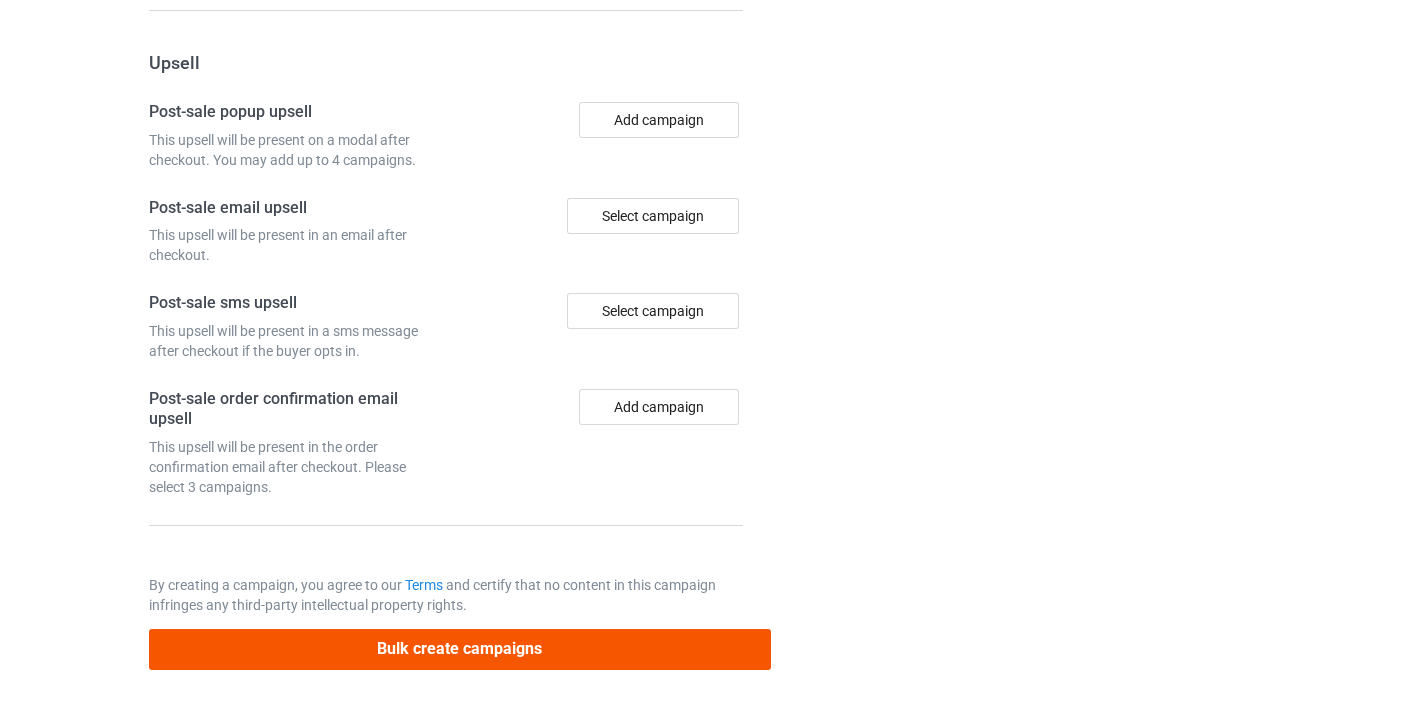 type on "/eald-teacher08" 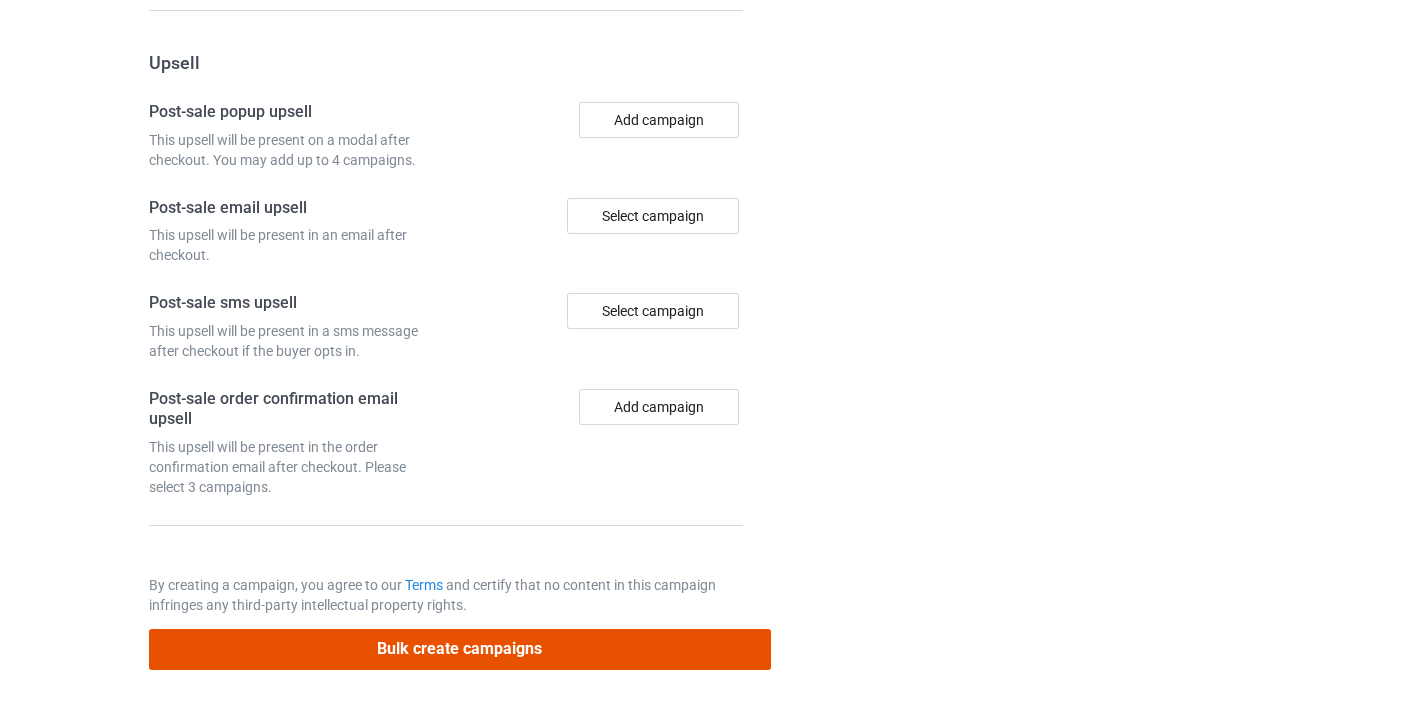 click on "Bulk create campaigns" at bounding box center (460, 649) 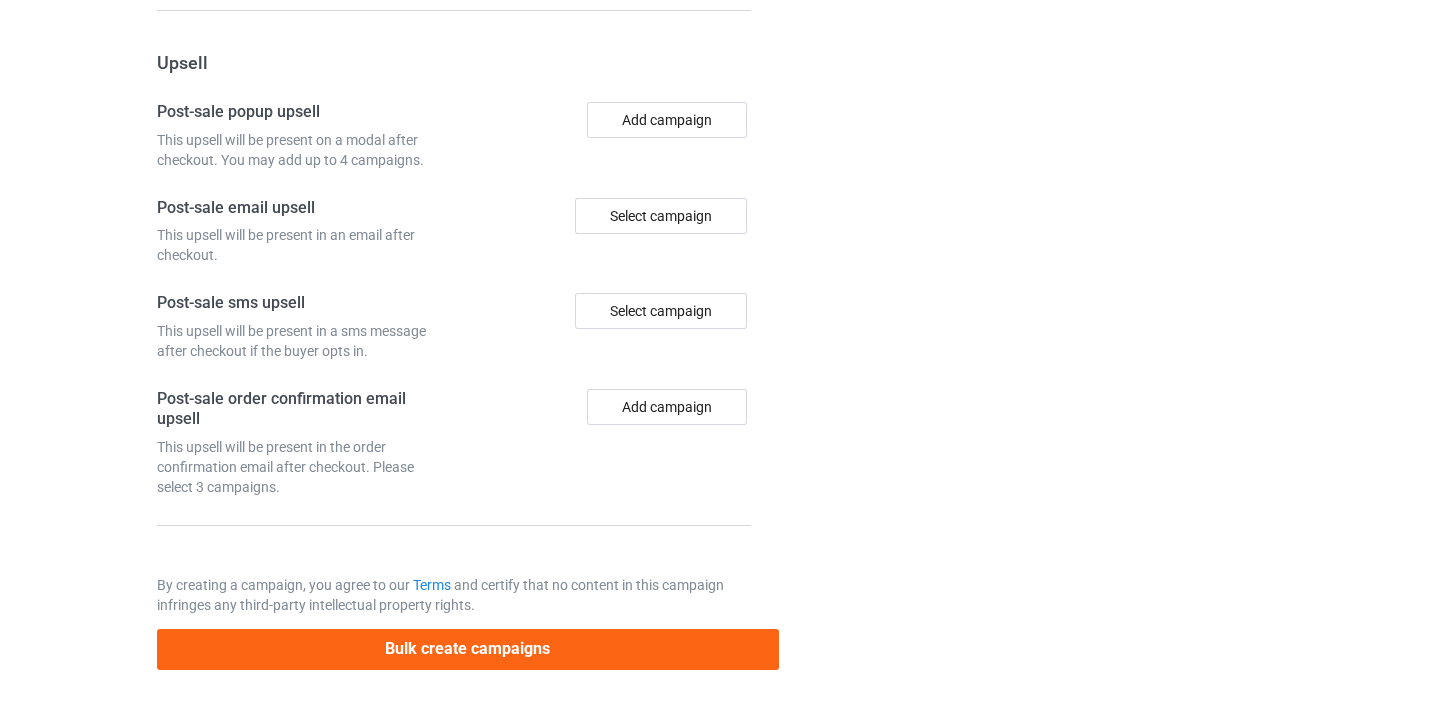 scroll, scrollTop: 0, scrollLeft: 0, axis: both 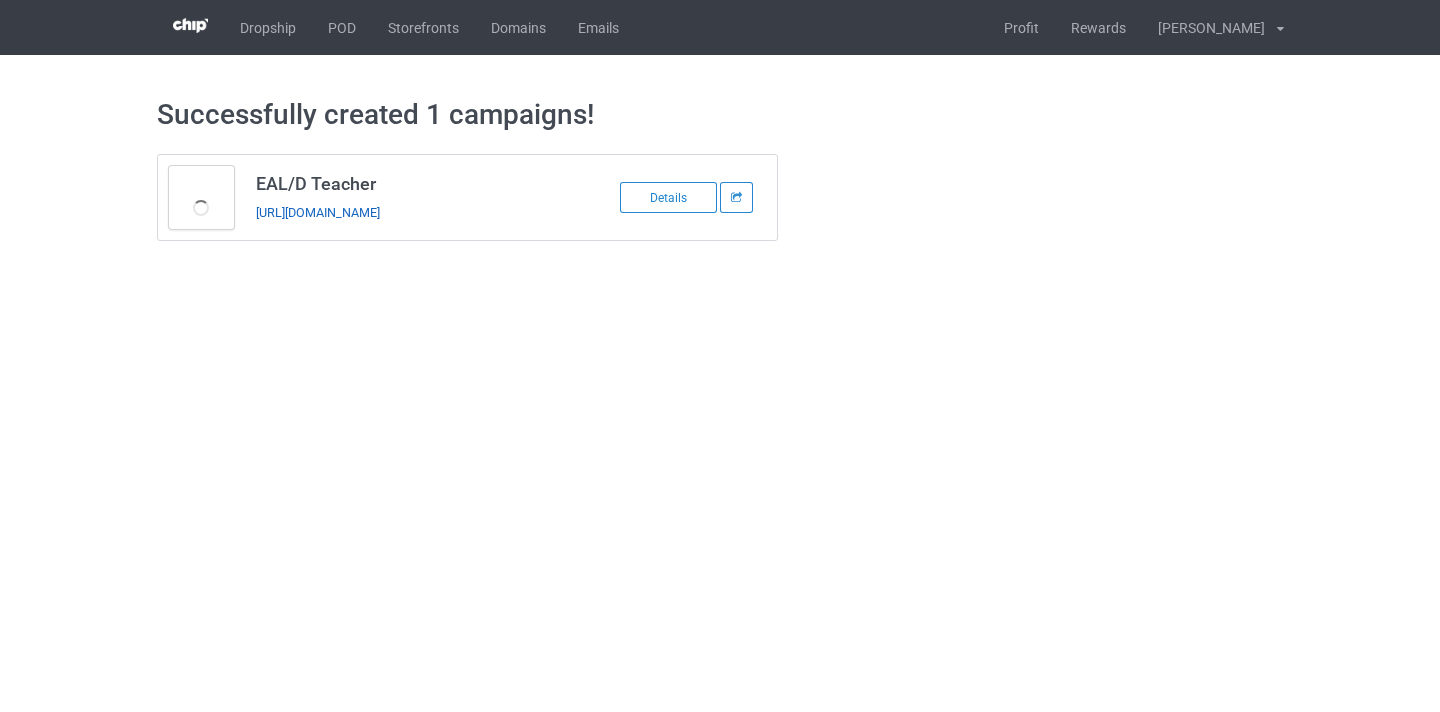 click on "https://www.thepure.gift/eald-teacher08" at bounding box center [318, 212] 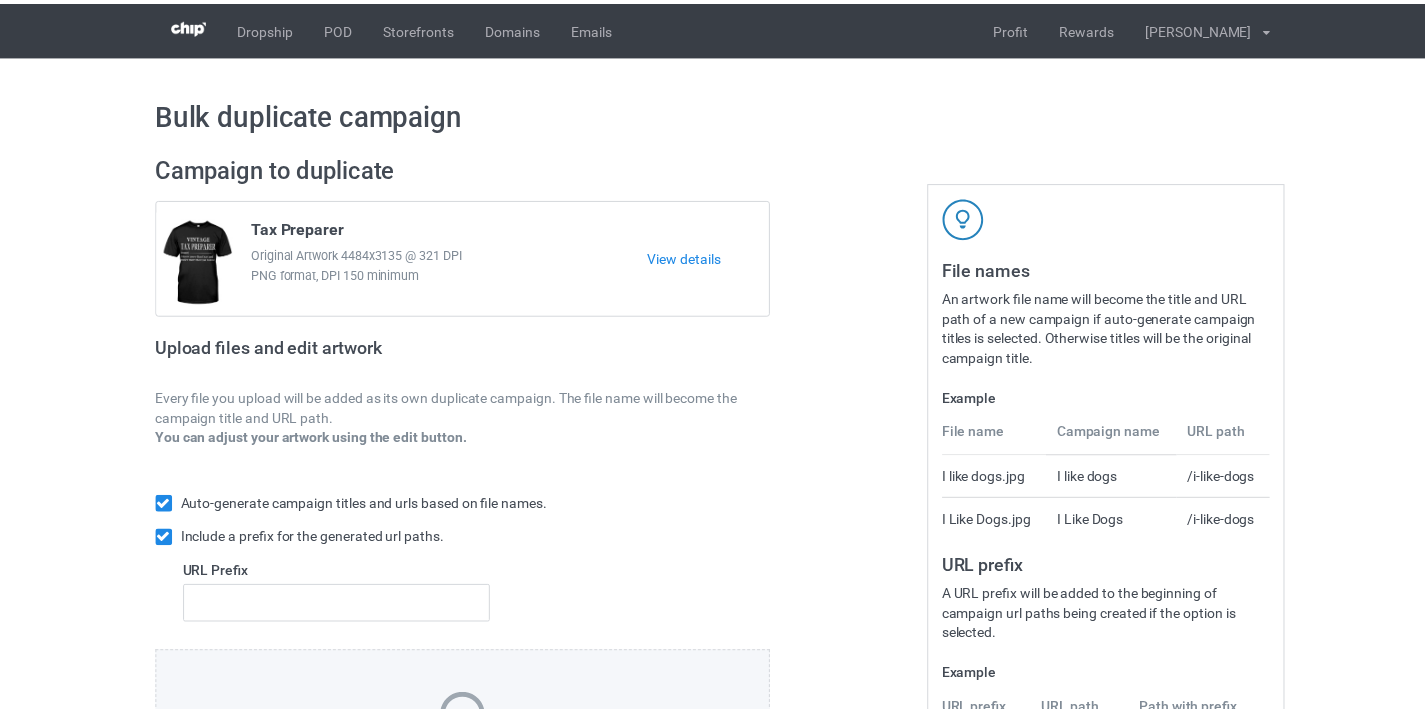 scroll, scrollTop: 0, scrollLeft: 0, axis: both 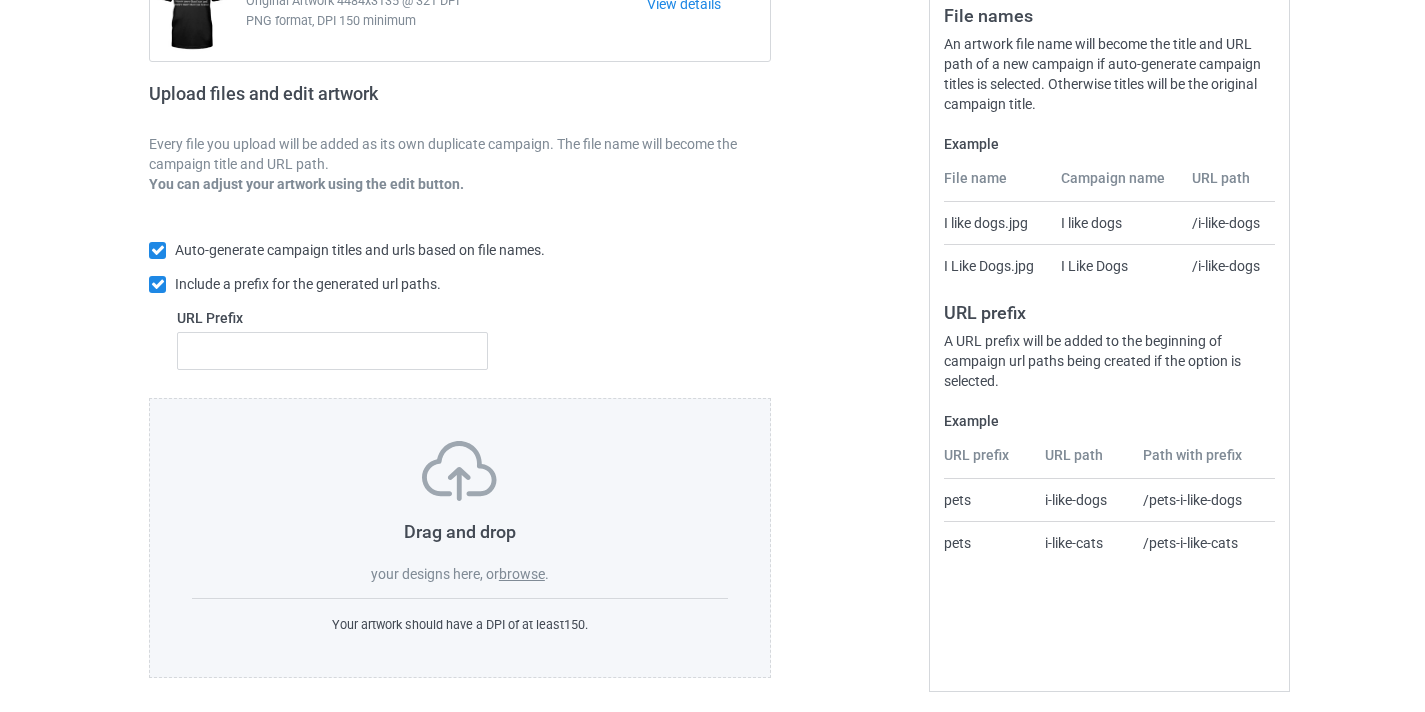 click on "browse" at bounding box center [522, 574] 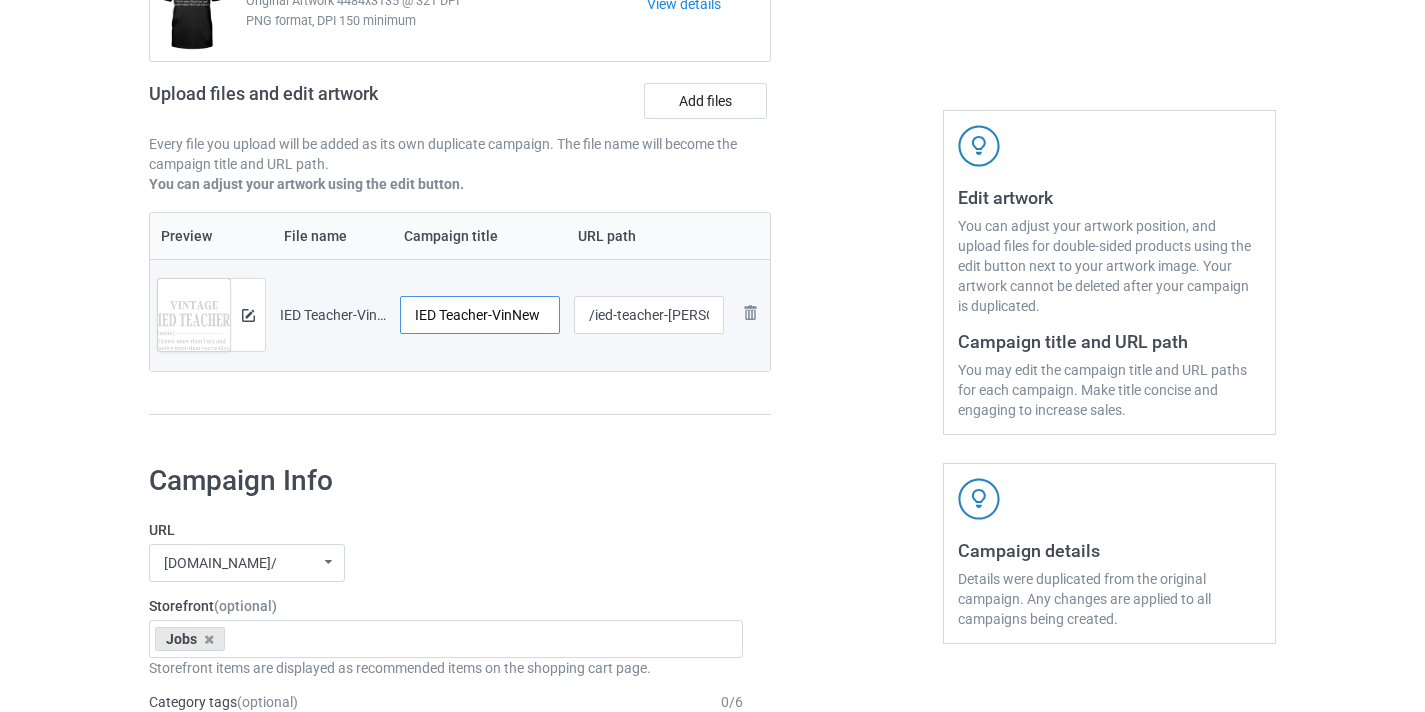click on "IED Teacher-VinNew" at bounding box center [480, 315] 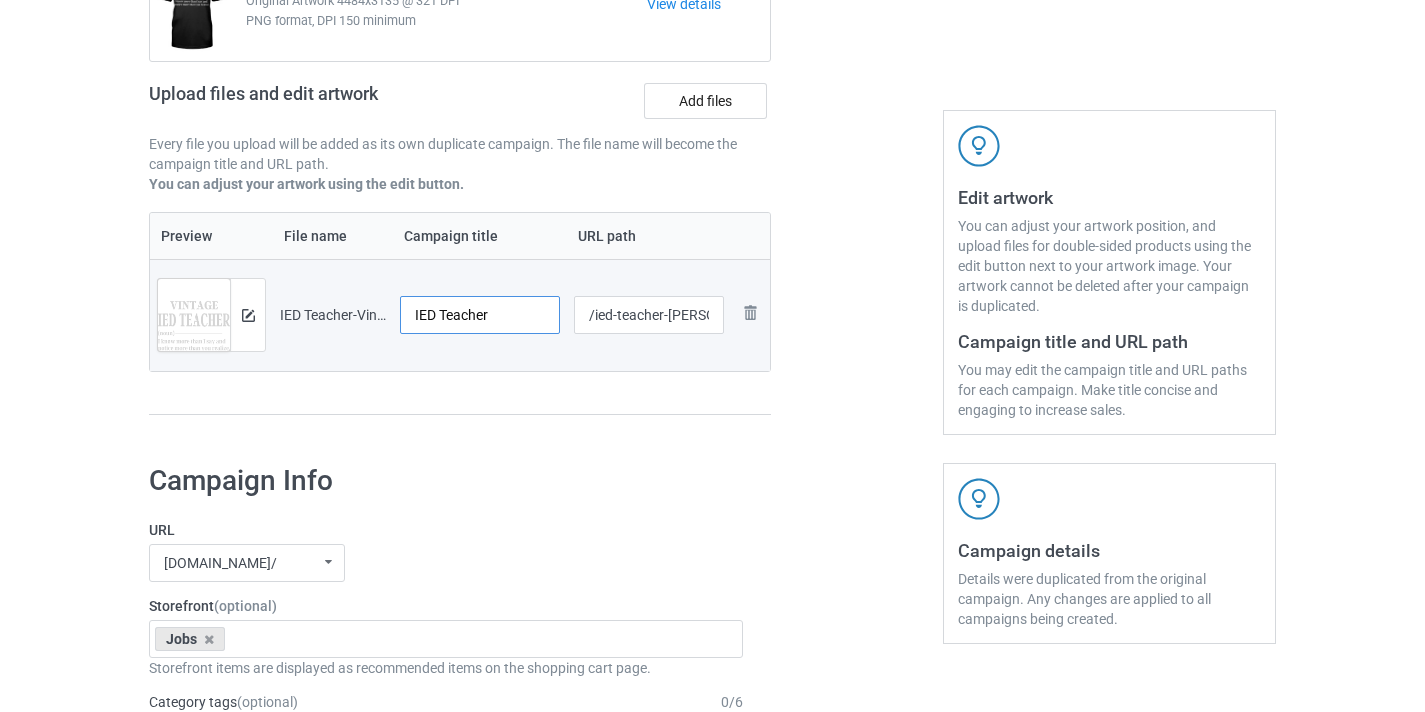 type on "IED Teacher" 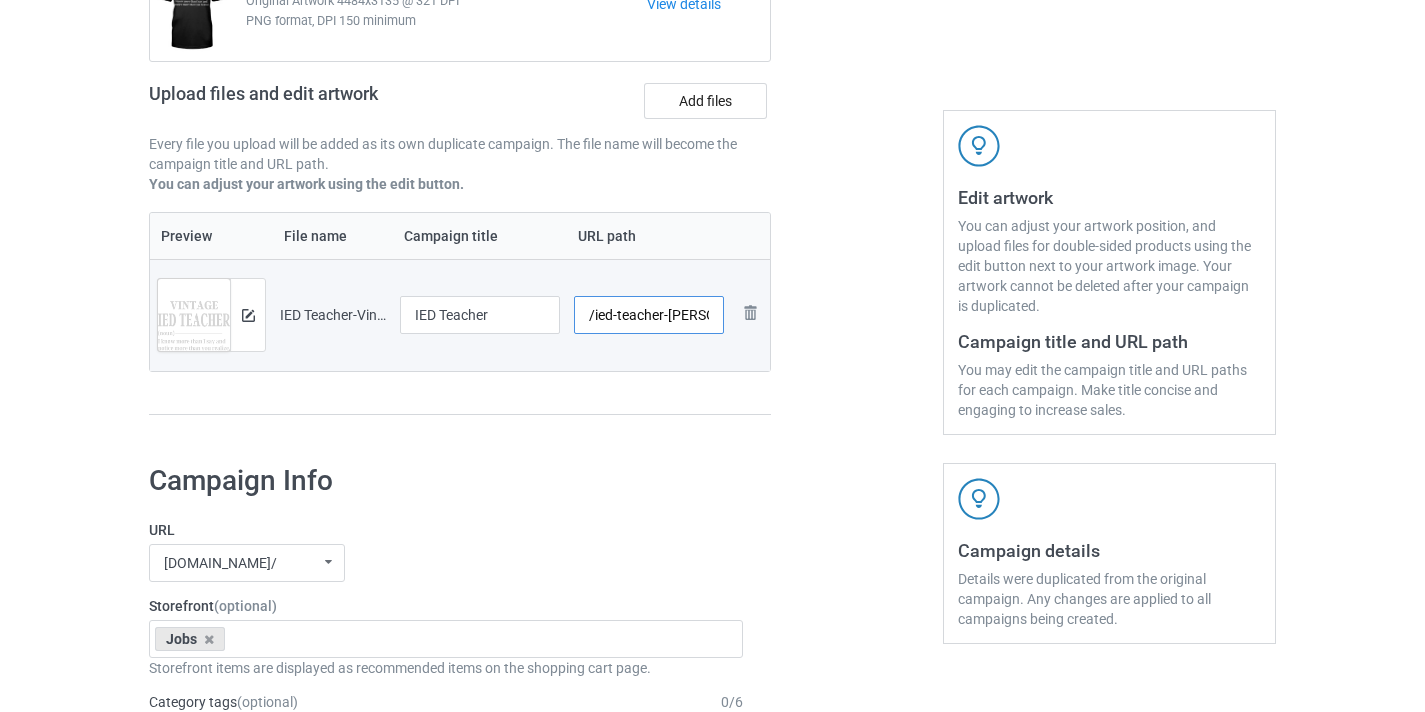 click on "/ied-teacher-[PERSON_NAME]" at bounding box center (649, 315) 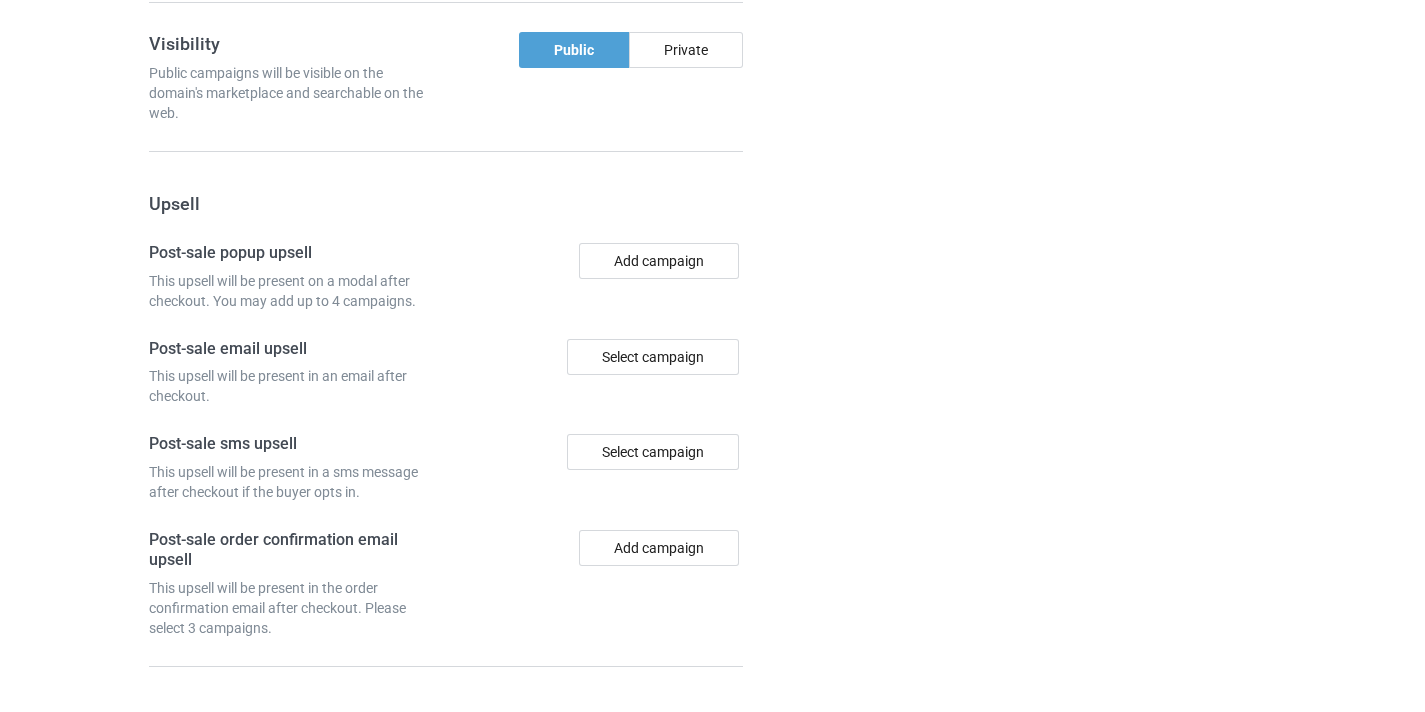 scroll, scrollTop: 1505, scrollLeft: 0, axis: vertical 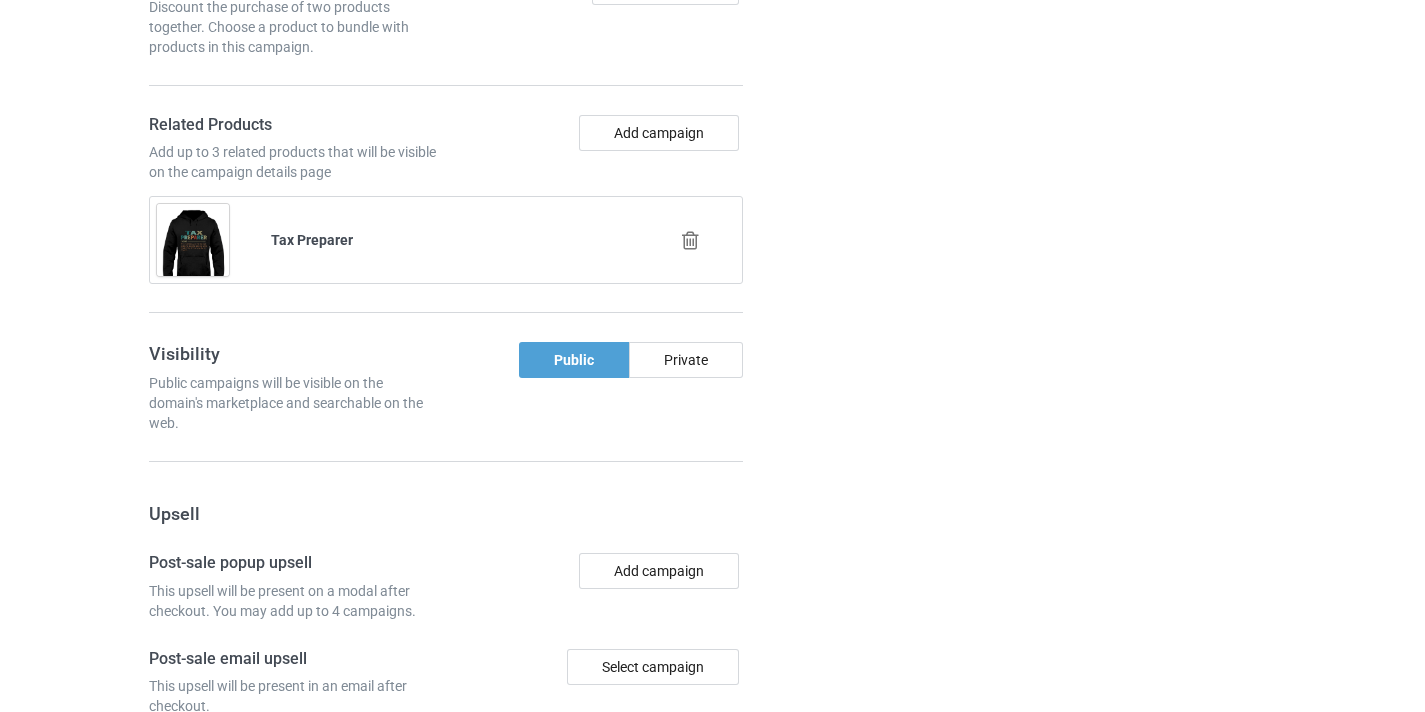 type on "/ied-teacher8" 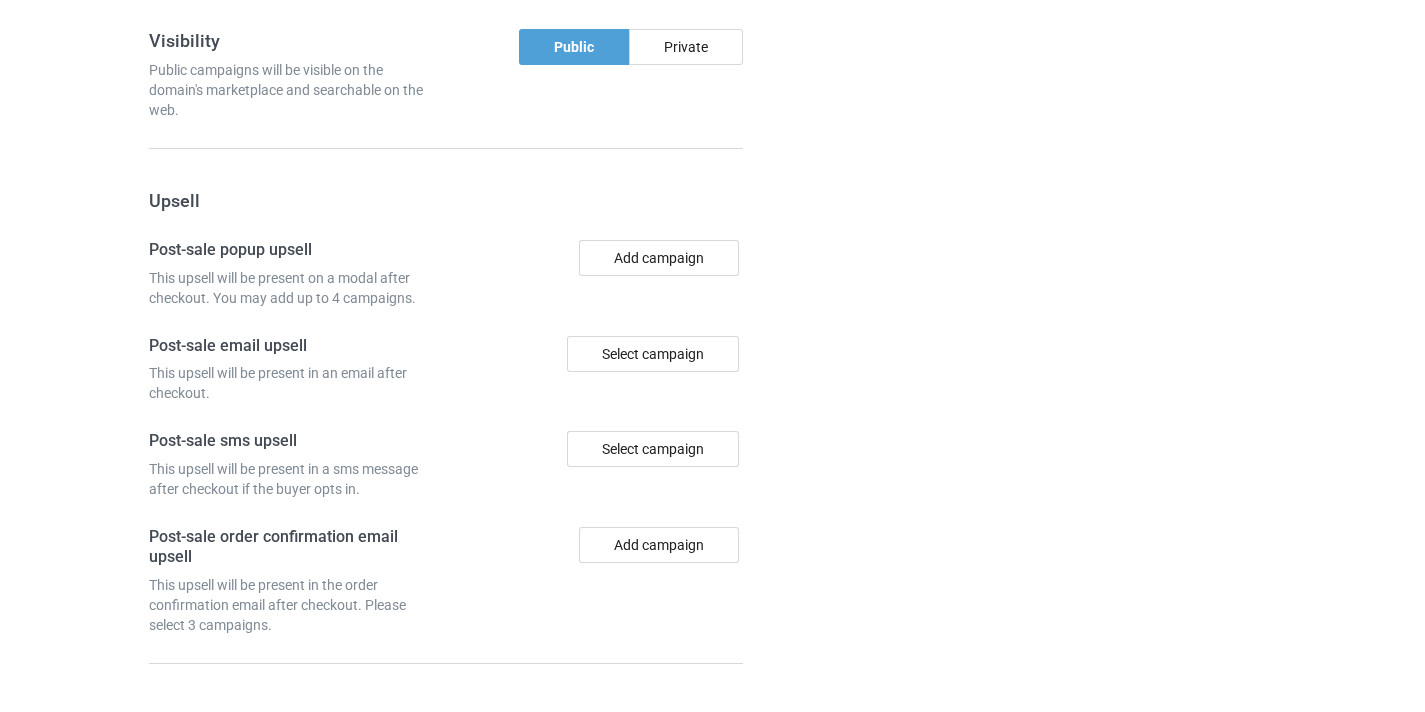 scroll, scrollTop: 1854, scrollLeft: 0, axis: vertical 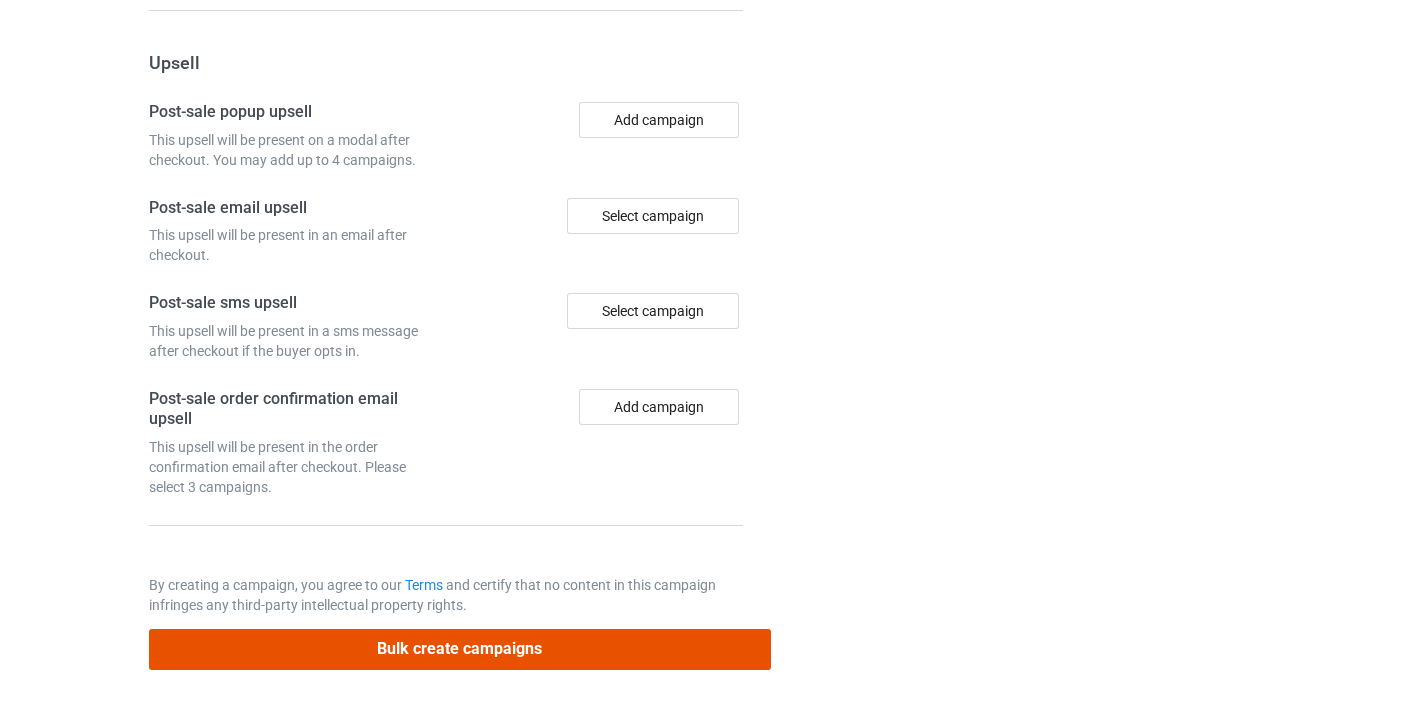 click on "Bulk create campaigns" at bounding box center [460, 649] 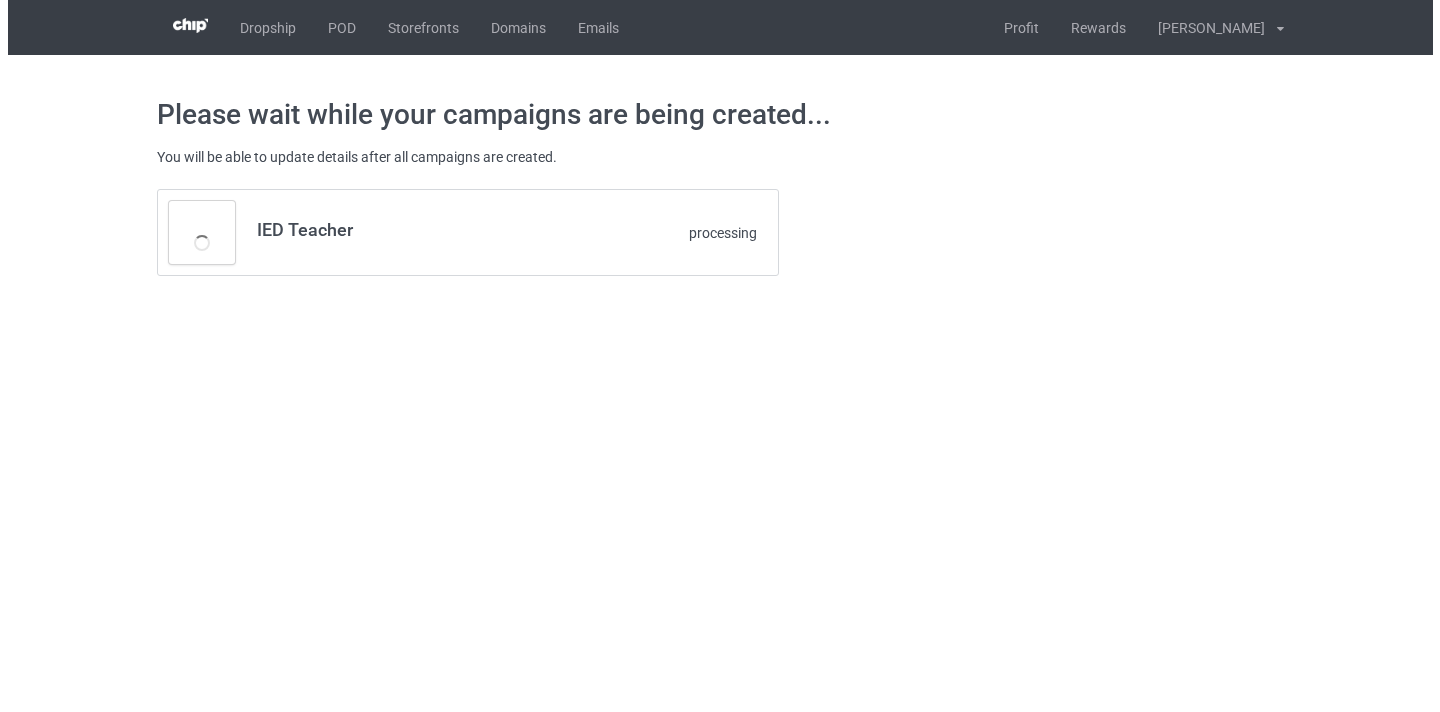 scroll, scrollTop: 0, scrollLeft: 0, axis: both 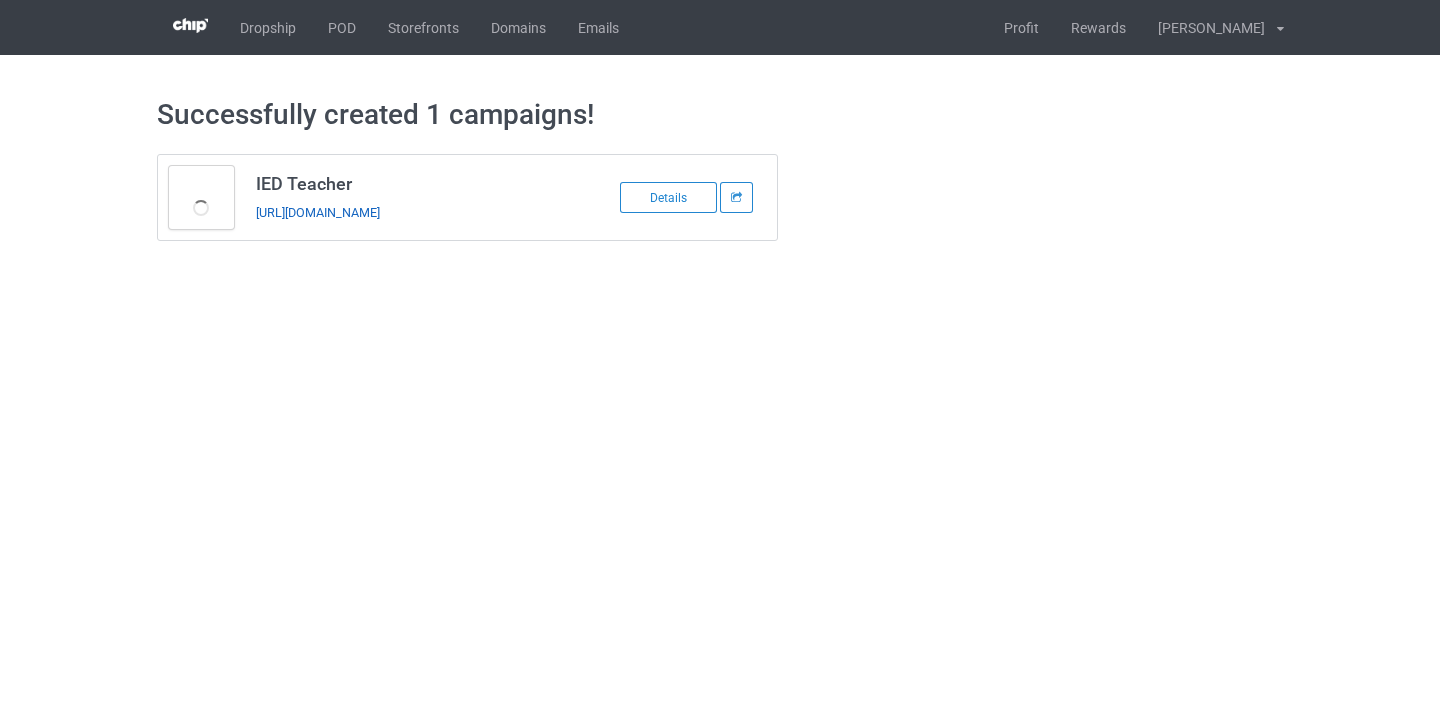 click on "[URL][DOMAIN_NAME]" at bounding box center [318, 212] 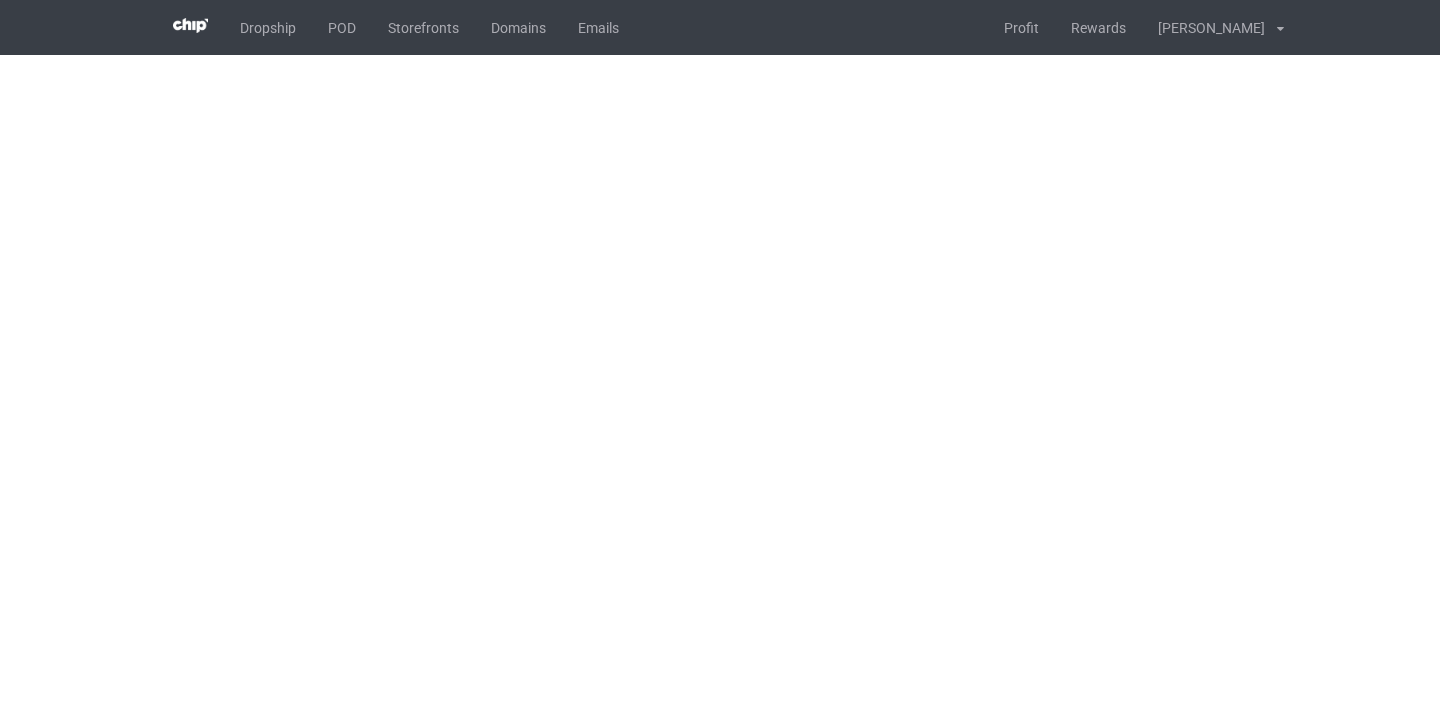 scroll, scrollTop: 0, scrollLeft: 0, axis: both 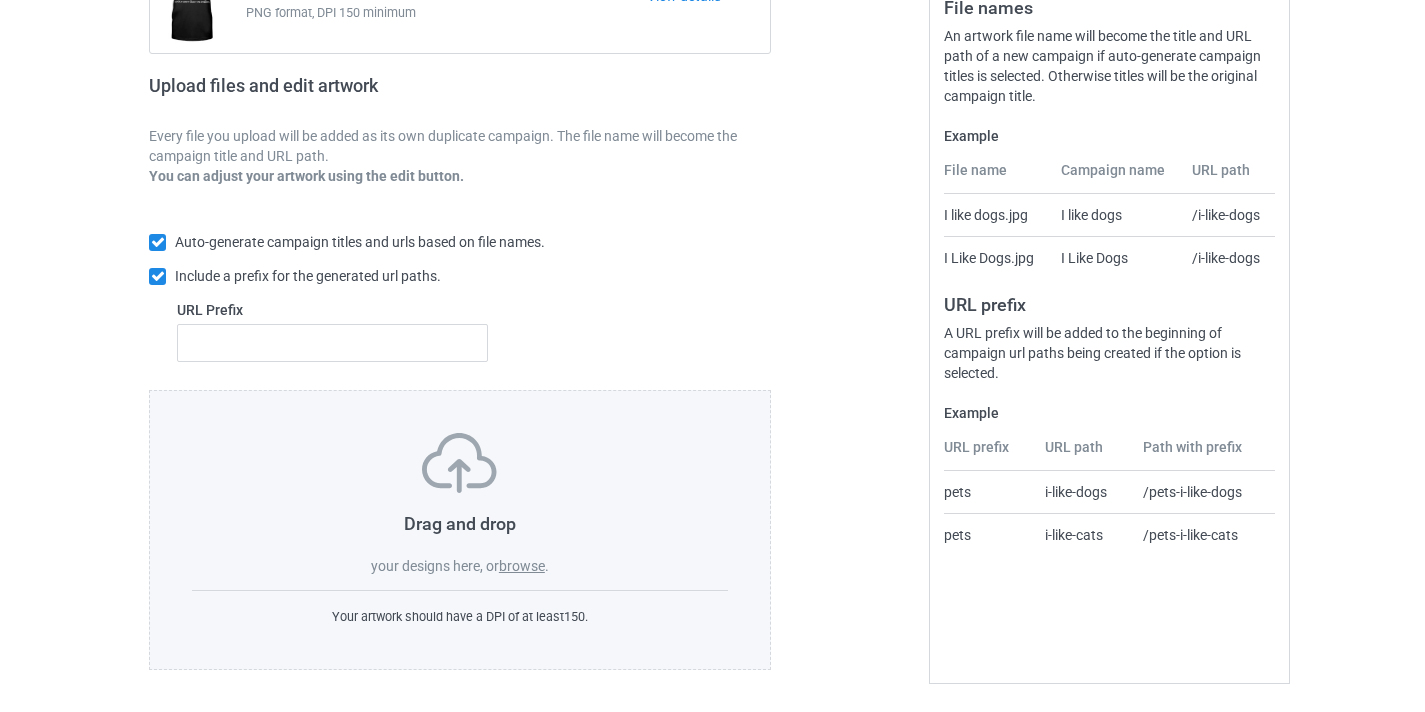 click on "Drag and drop your designs here, or  browse ." at bounding box center (460, 504) 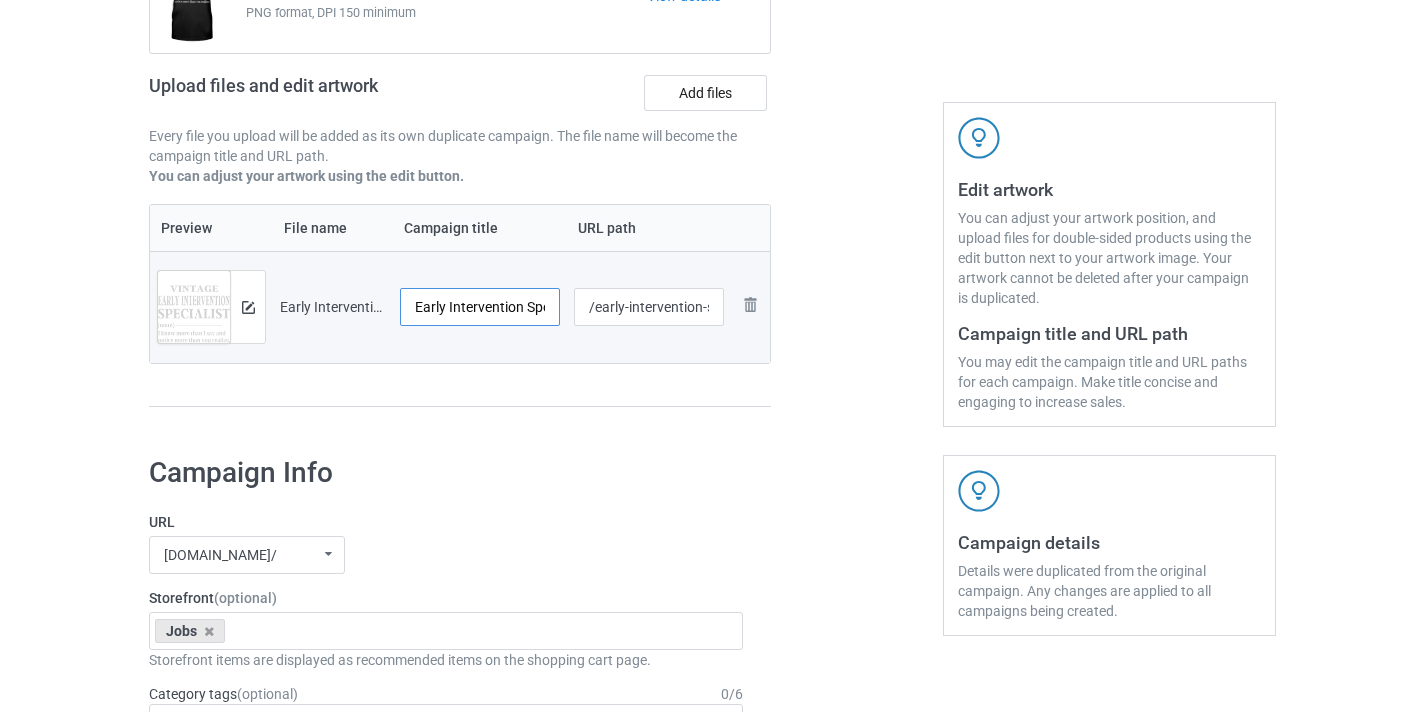 click on "Early Intervention Specialist-VinNew" at bounding box center [480, 307] 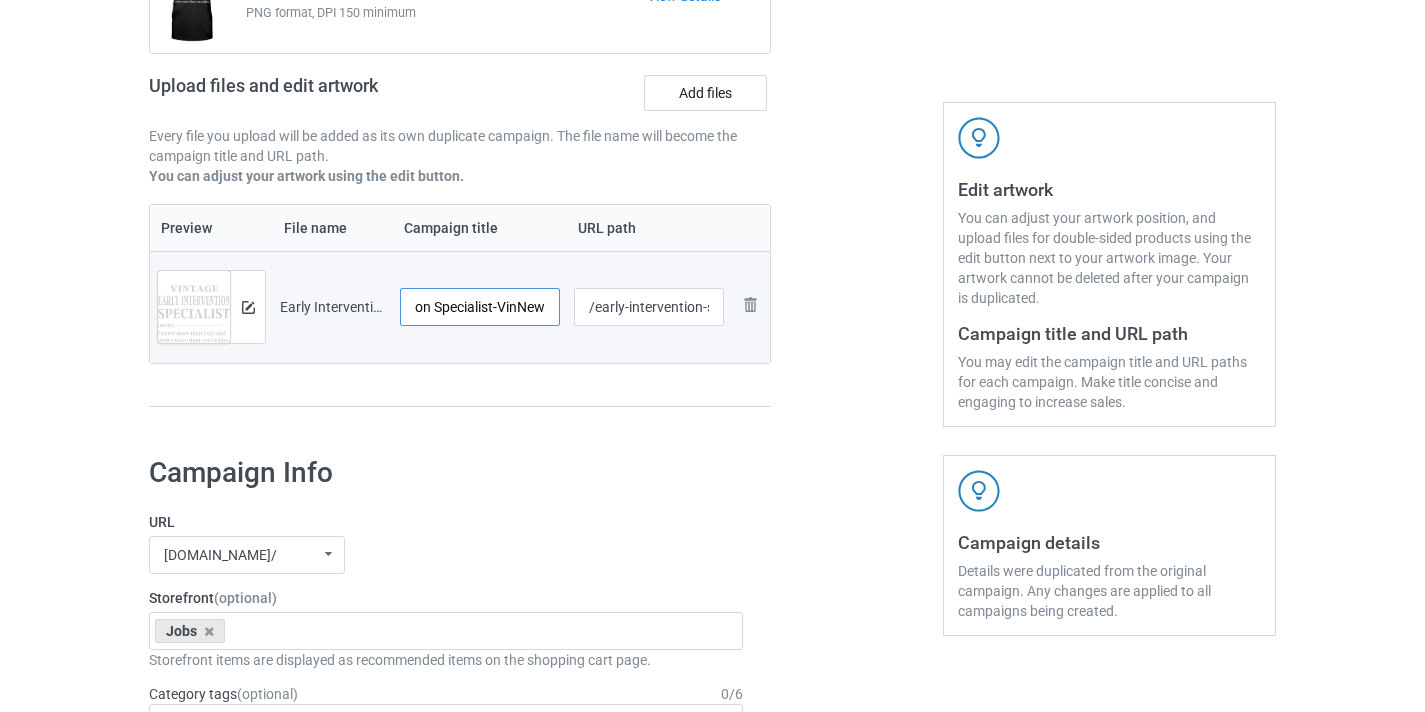 drag, startPoint x: 477, startPoint y: 308, endPoint x: 573, endPoint y: 310, distance: 96.02083 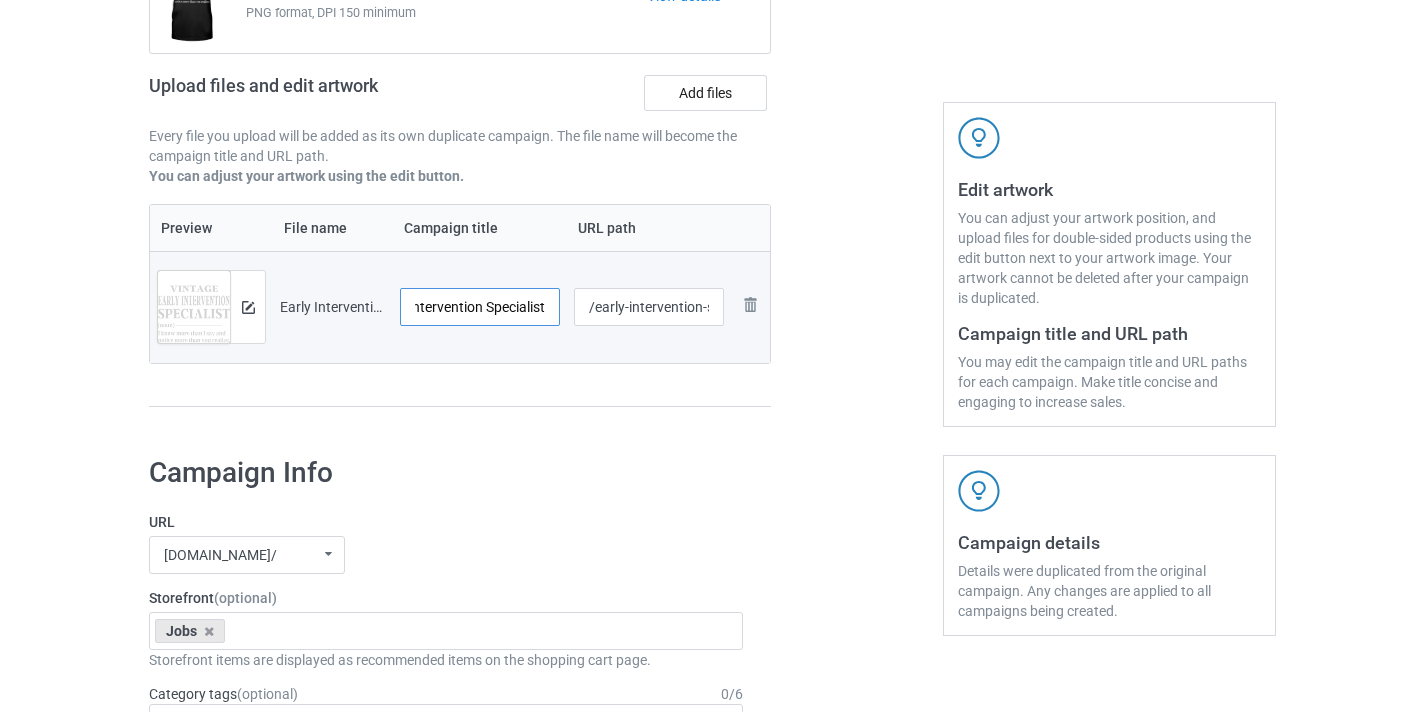 scroll, scrollTop: 0, scrollLeft: 44, axis: horizontal 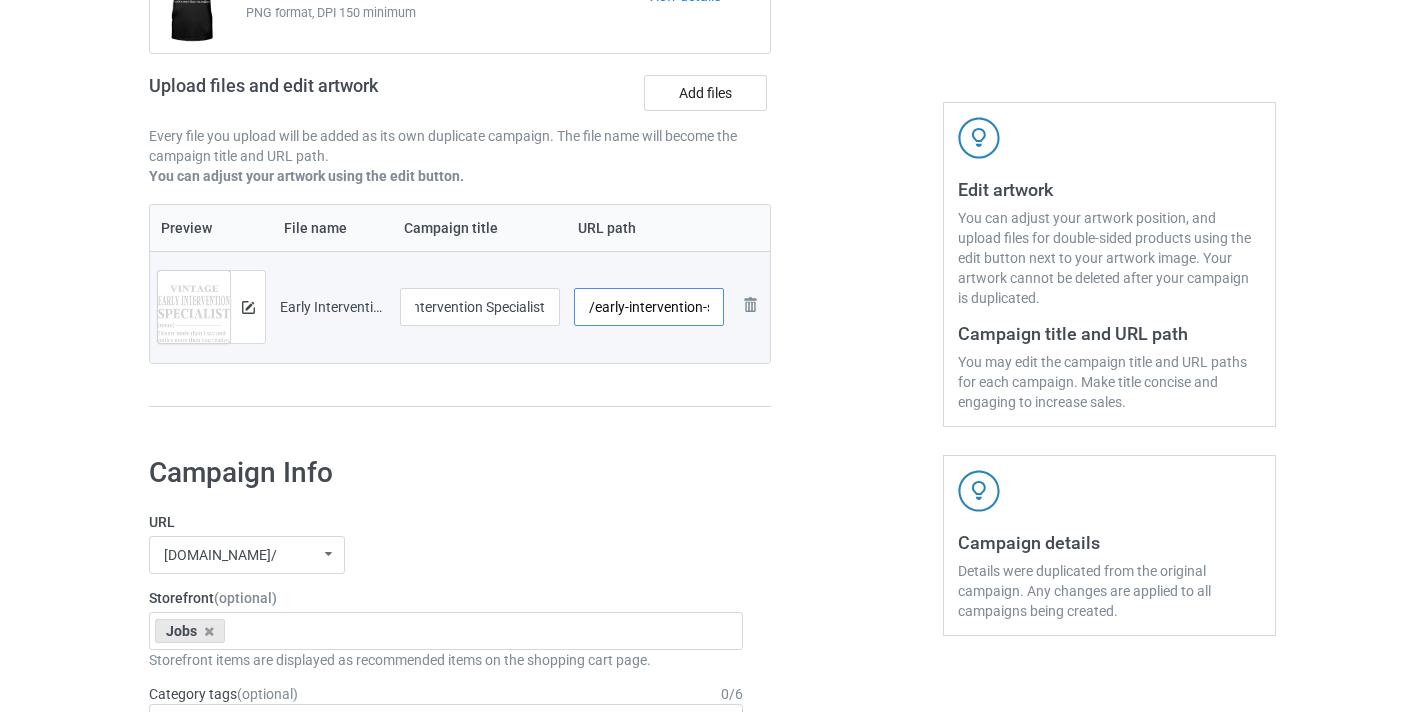 click on "/early-intervention-specialist-vinnew" at bounding box center (649, 307) 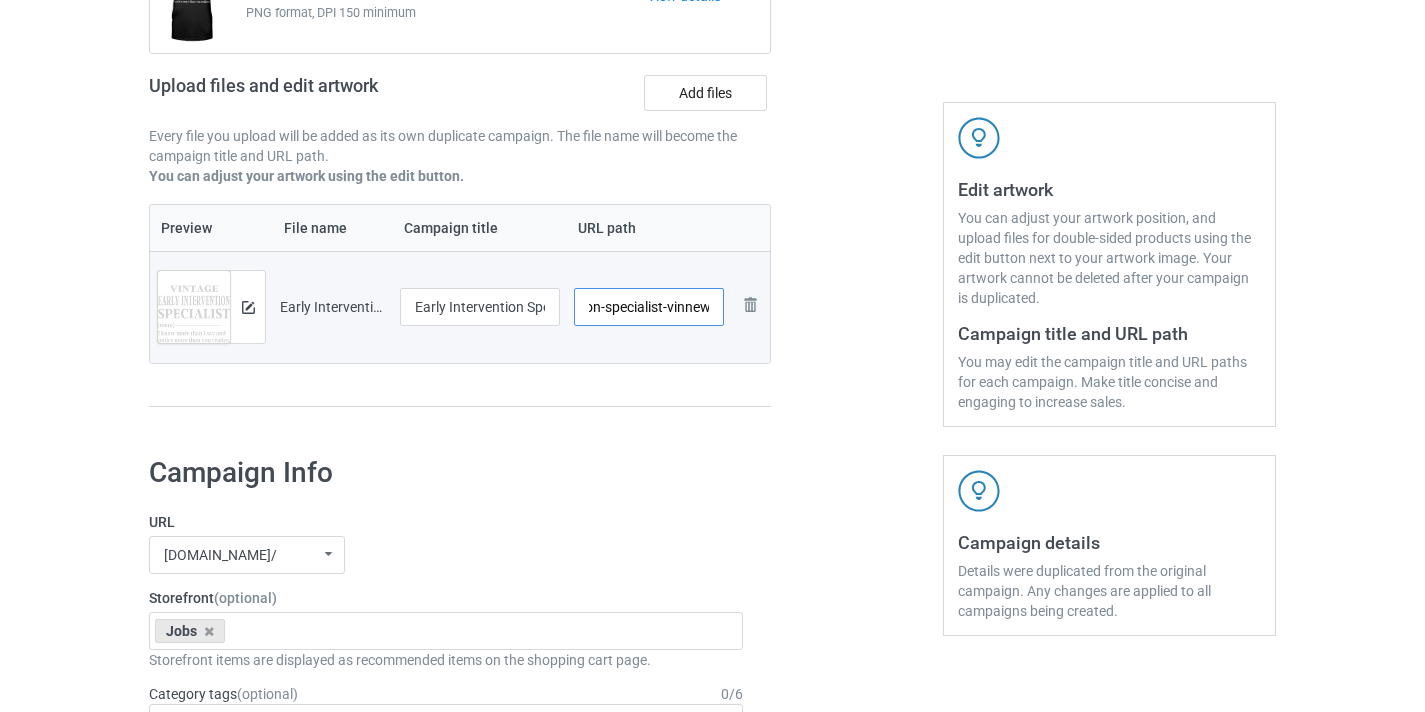 drag, startPoint x: 671, startPoint y: 310, endPoint x: 765, endPoint y: 305, distance: 94.13288 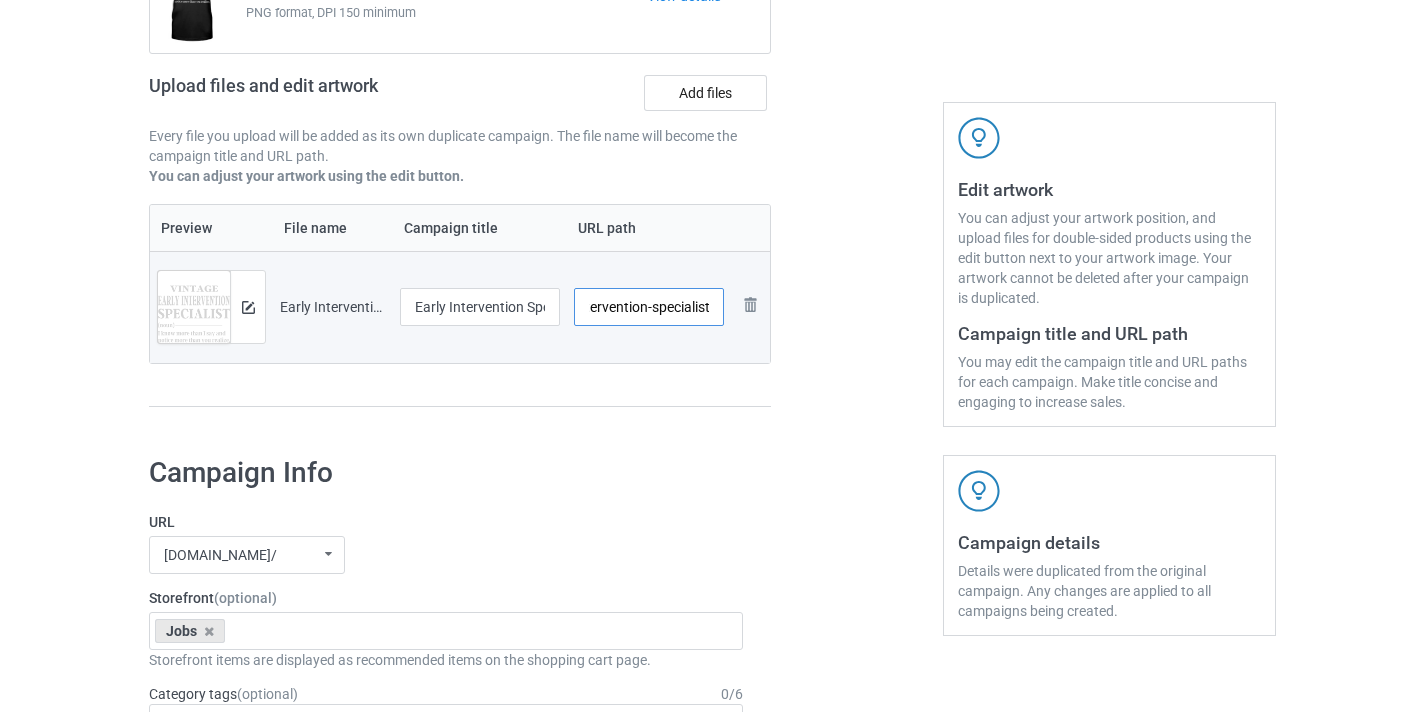 scroll, scrollTop: 0, scrollLeft: 62, axis: horizontal 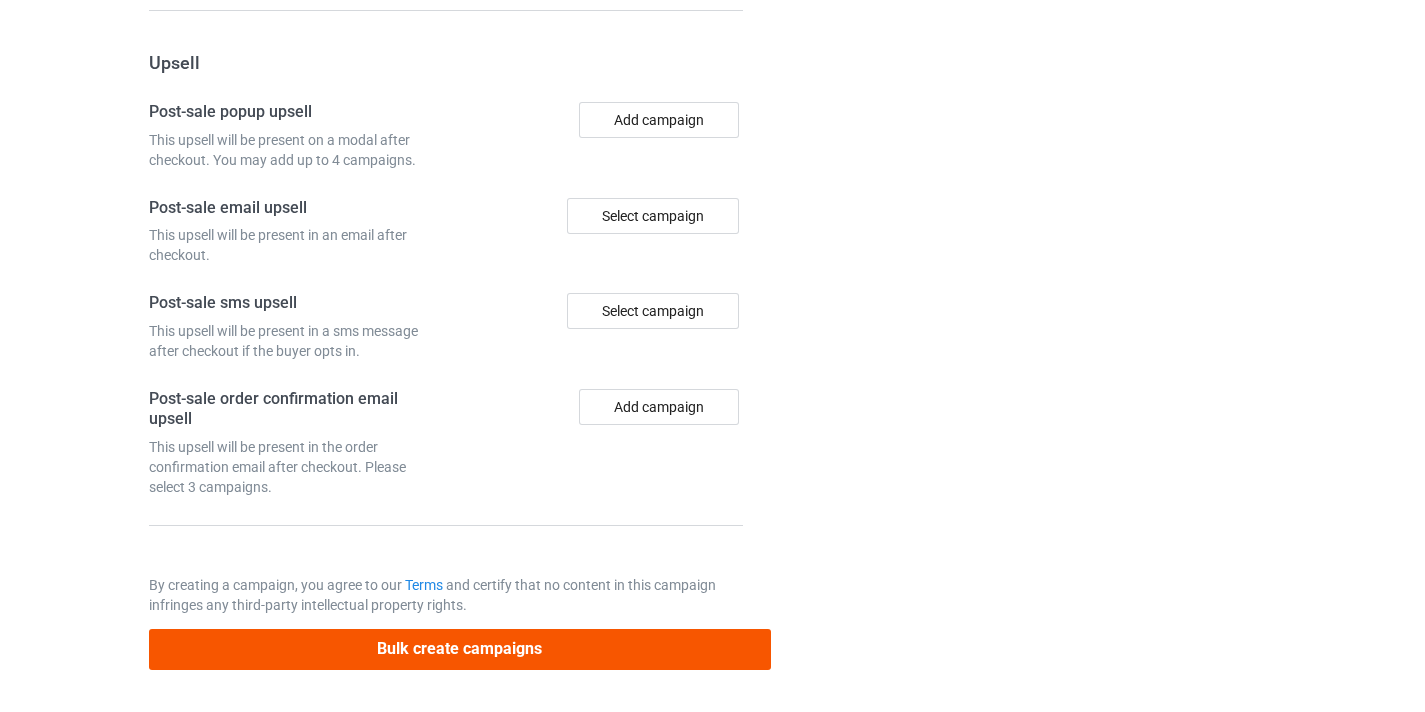type on "/early-intervention-specialist8" 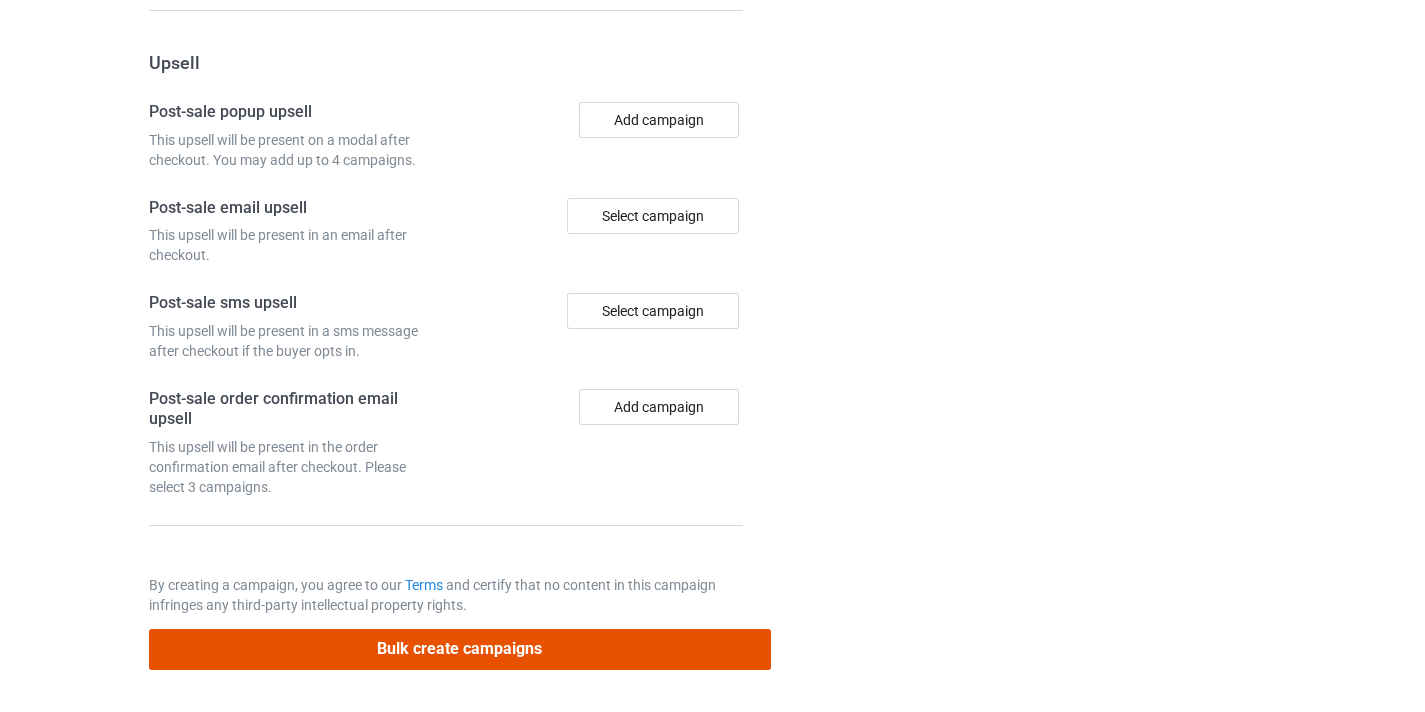click on "Bulk create campaigns" at bounding box center [460, 649] 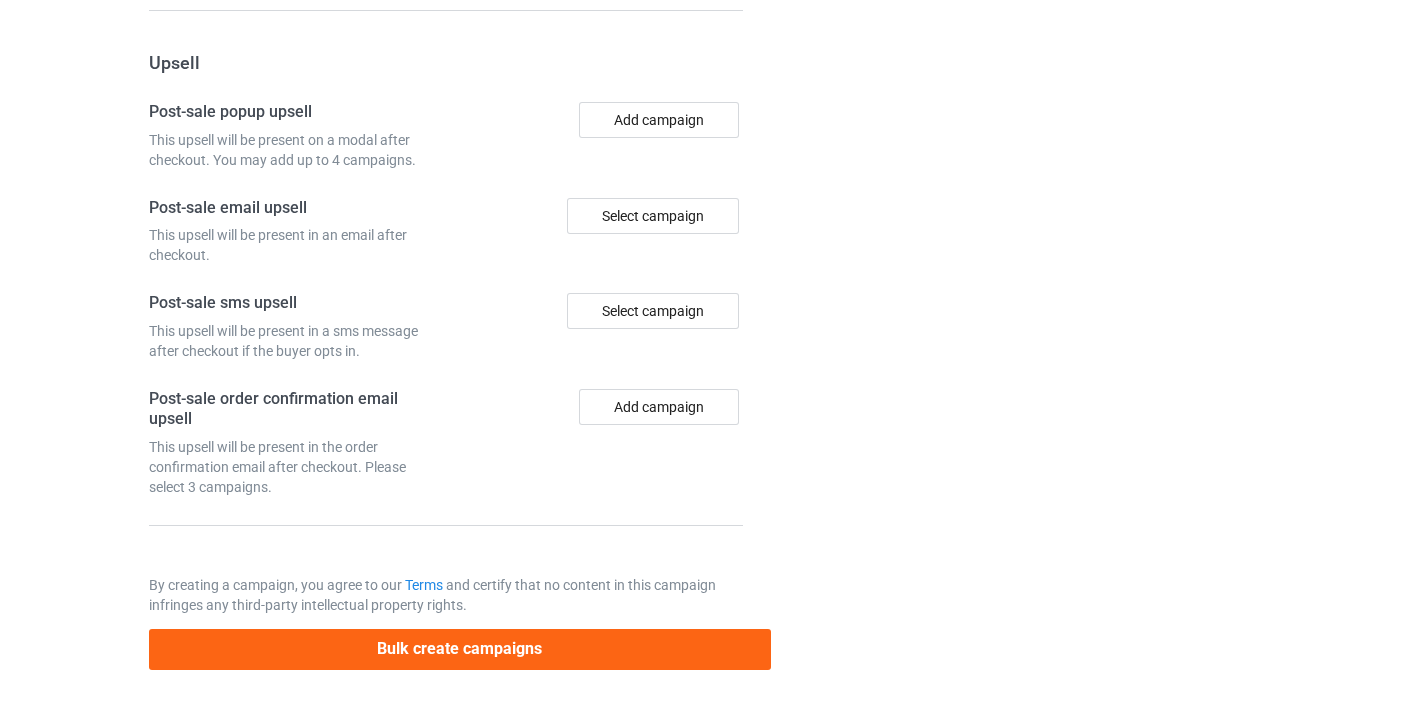 scroll, scrollTop: 0, scrollLeft: 0, axis: both 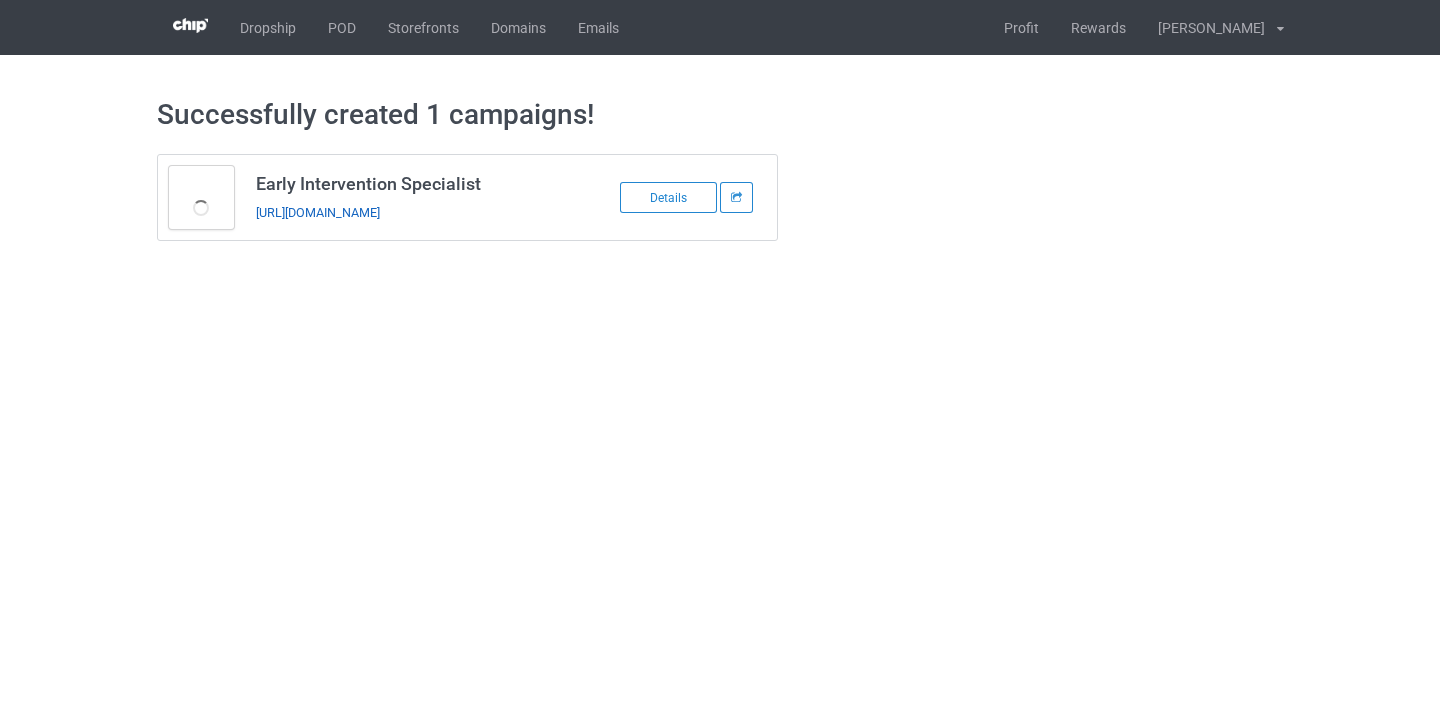 click on "https://www.thepure.gift/early-intervention-specialist8" at bounding box center (318, 212) 